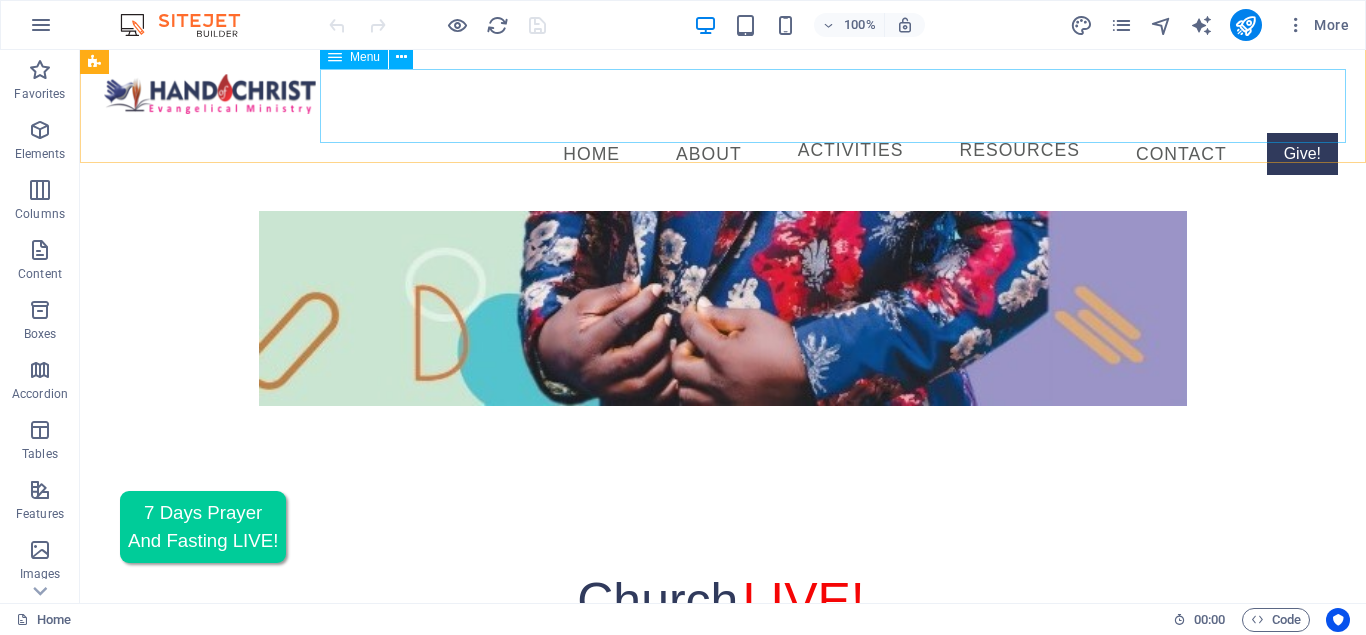 scroll, scrollTop: 2958, scrollLeft: 0, axis: vertical 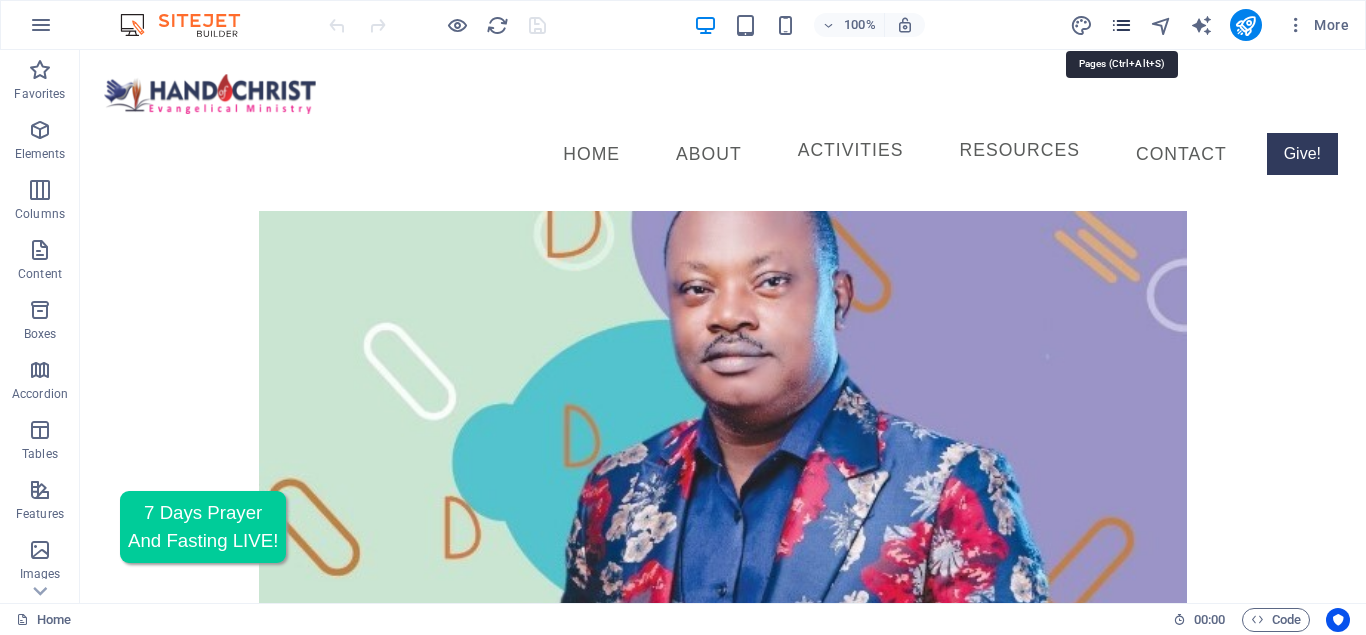 click at bounding box center [1121, 25] 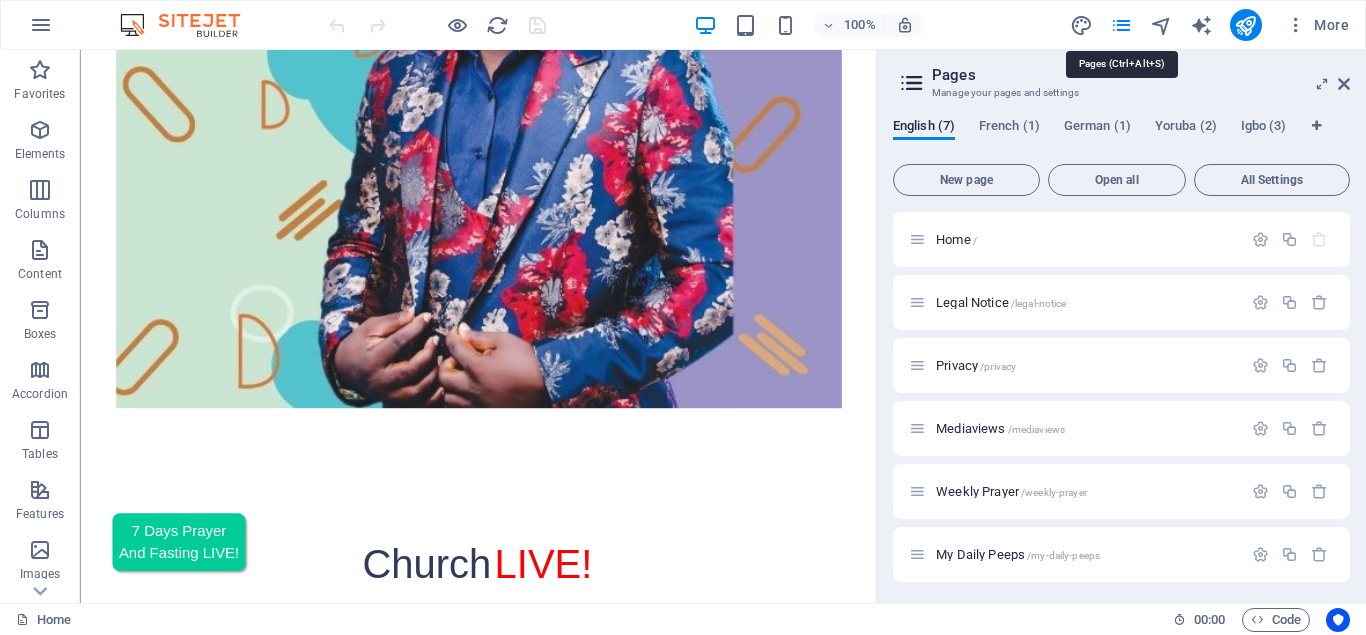 scroll, scrollTop: 2785, scrollLeft: 0, axis: vertical 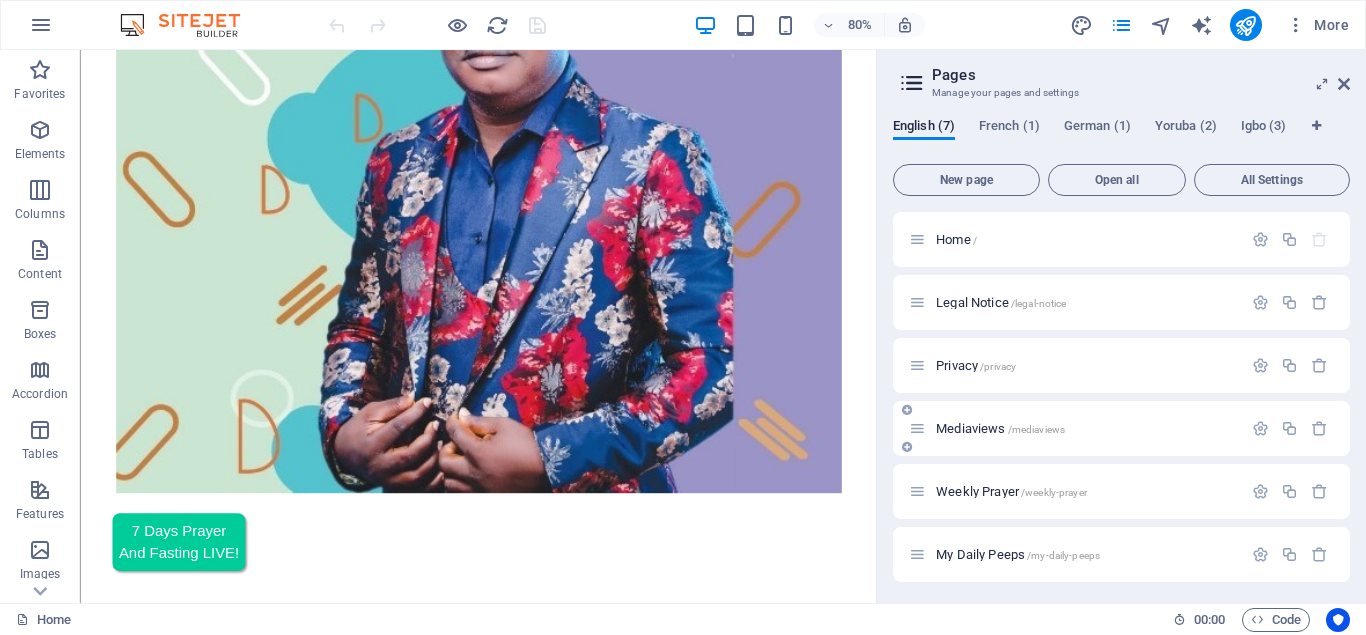 click on "Mediaviews /mediaviews" at bounding box center (1000, 428) 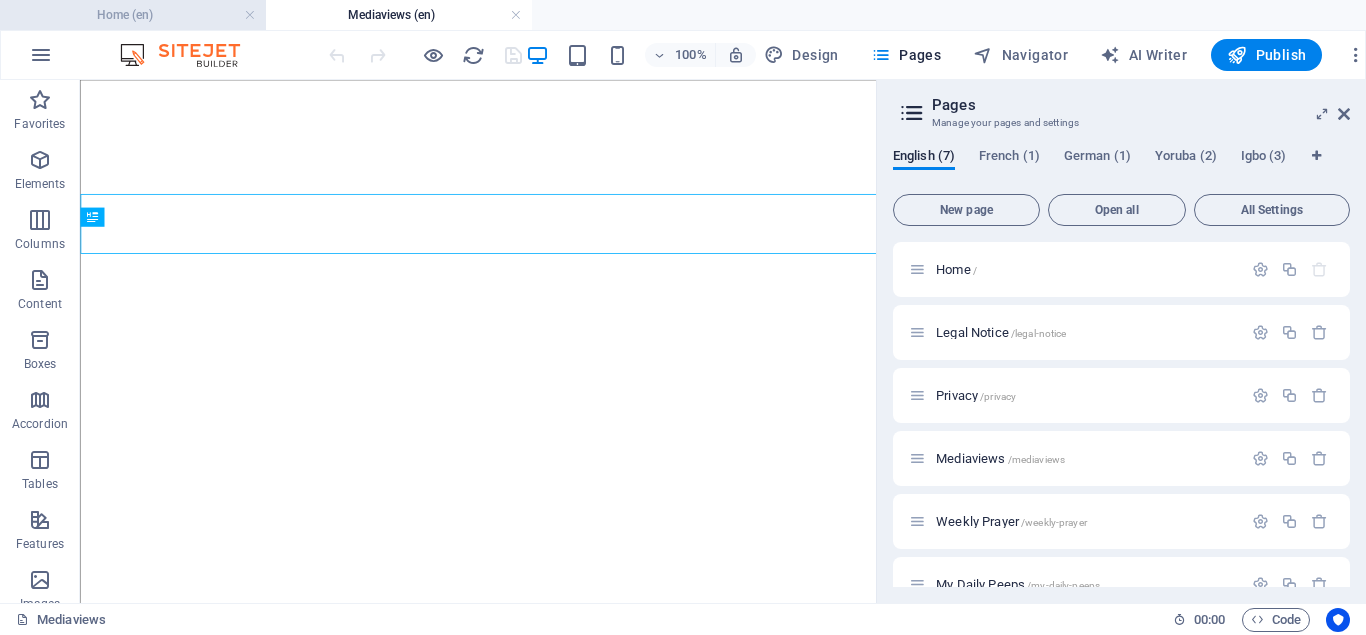 click on "Home (en)" at bounding box center [133, 15] 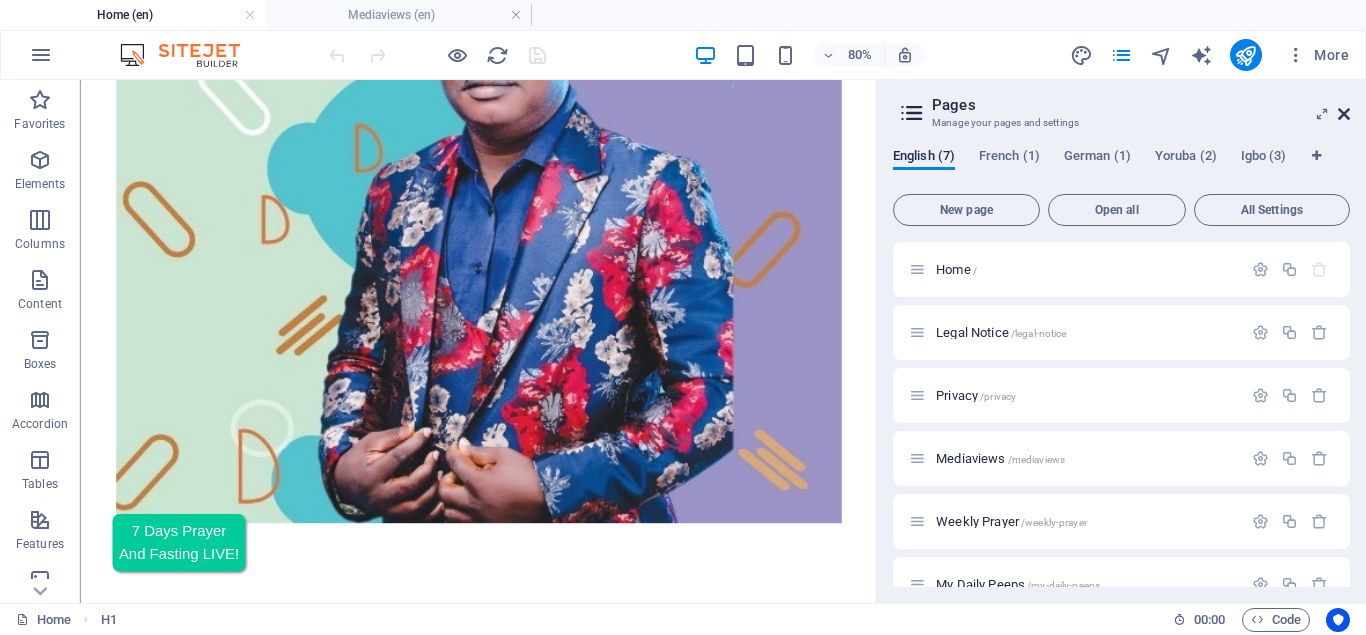 click at bounding box center (1344, 114) 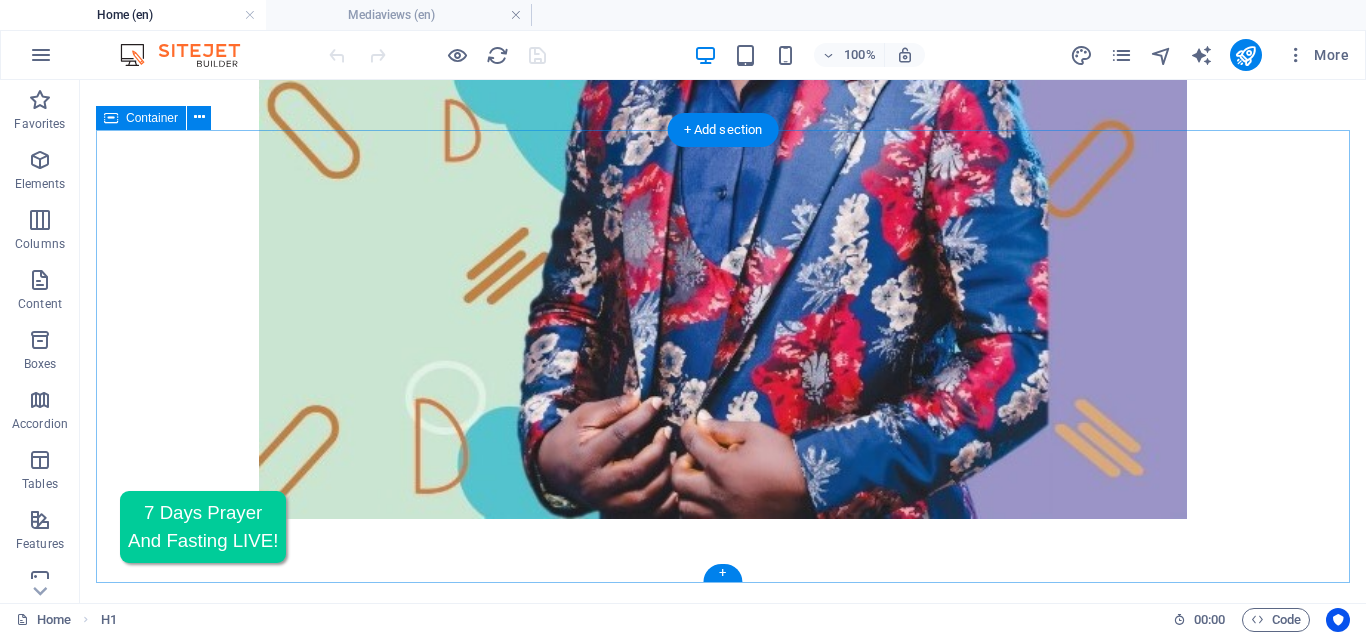 scroll, scrollTop: 3449, scrollLeft: 0, axis: vertical 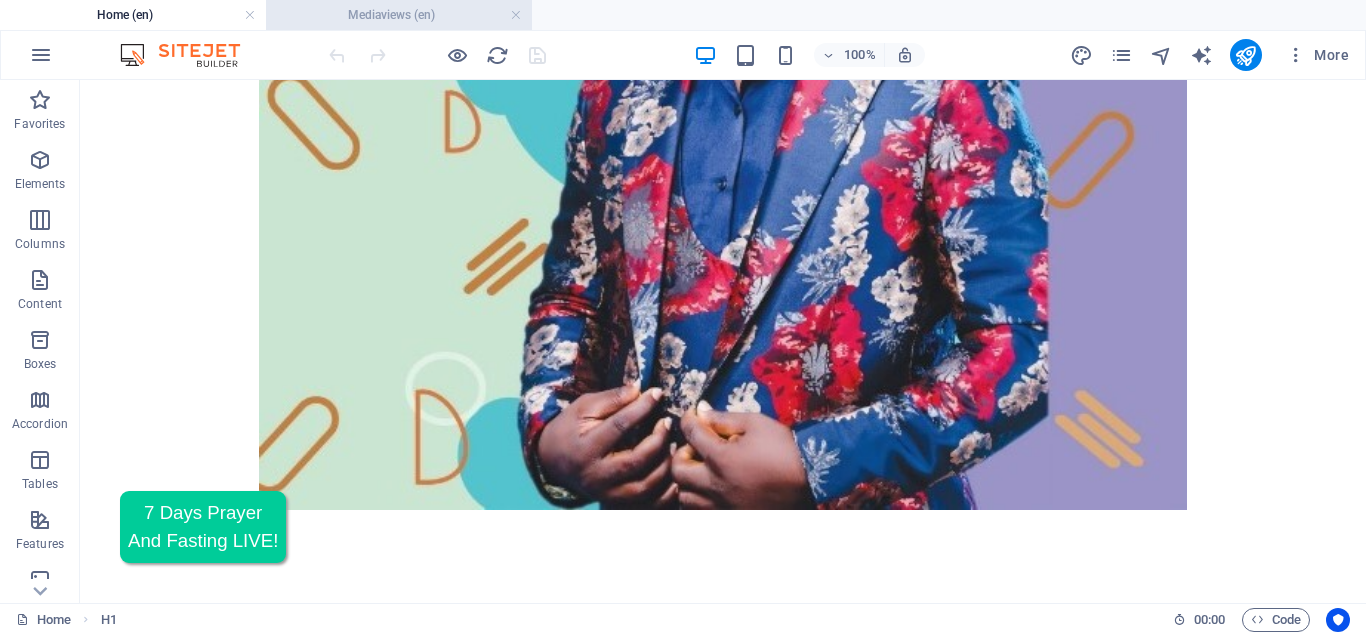 click on "Mediaviews (en)" at bounding box center [399, 15] 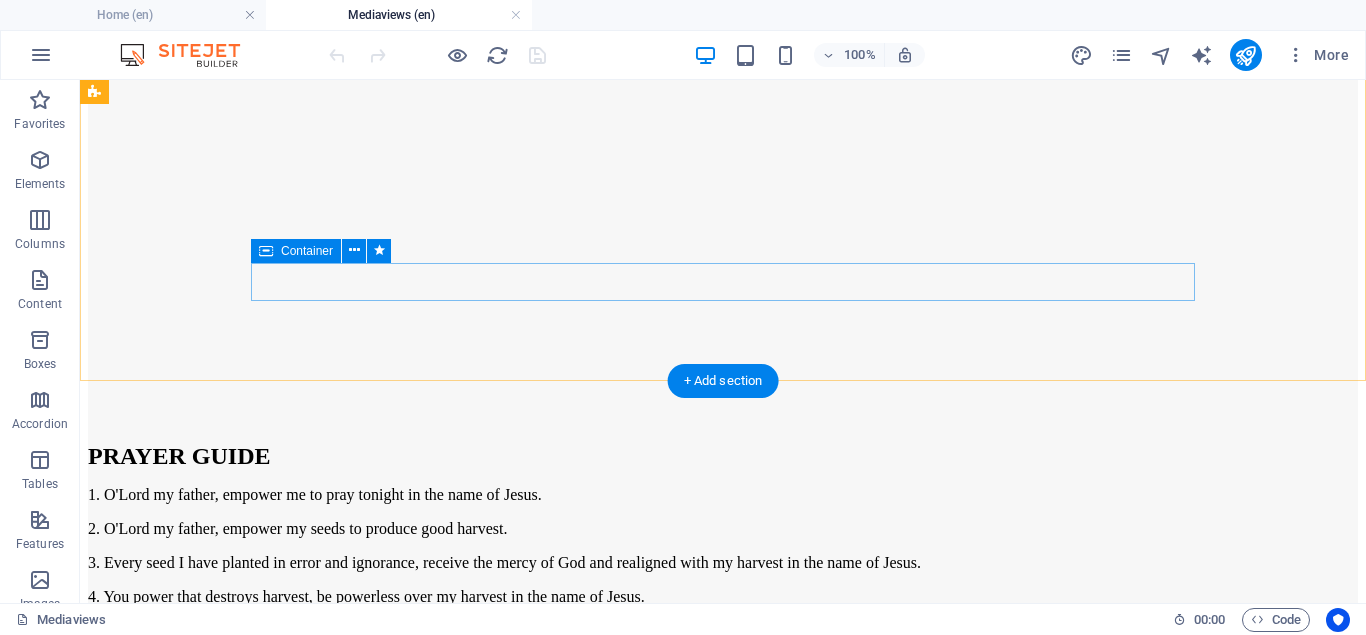 scroll, scrollTop: 4080, scrollLeft: 0, axis: vertical 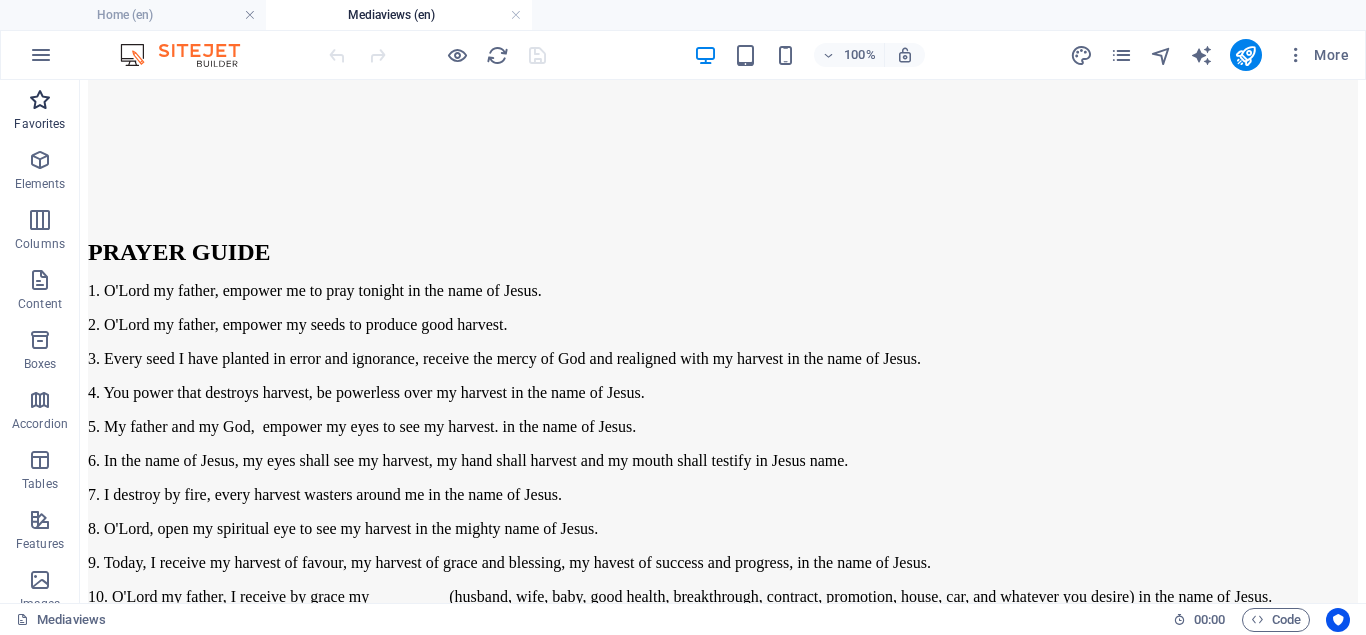click on "Favorites" at bounding box center [40, 112] 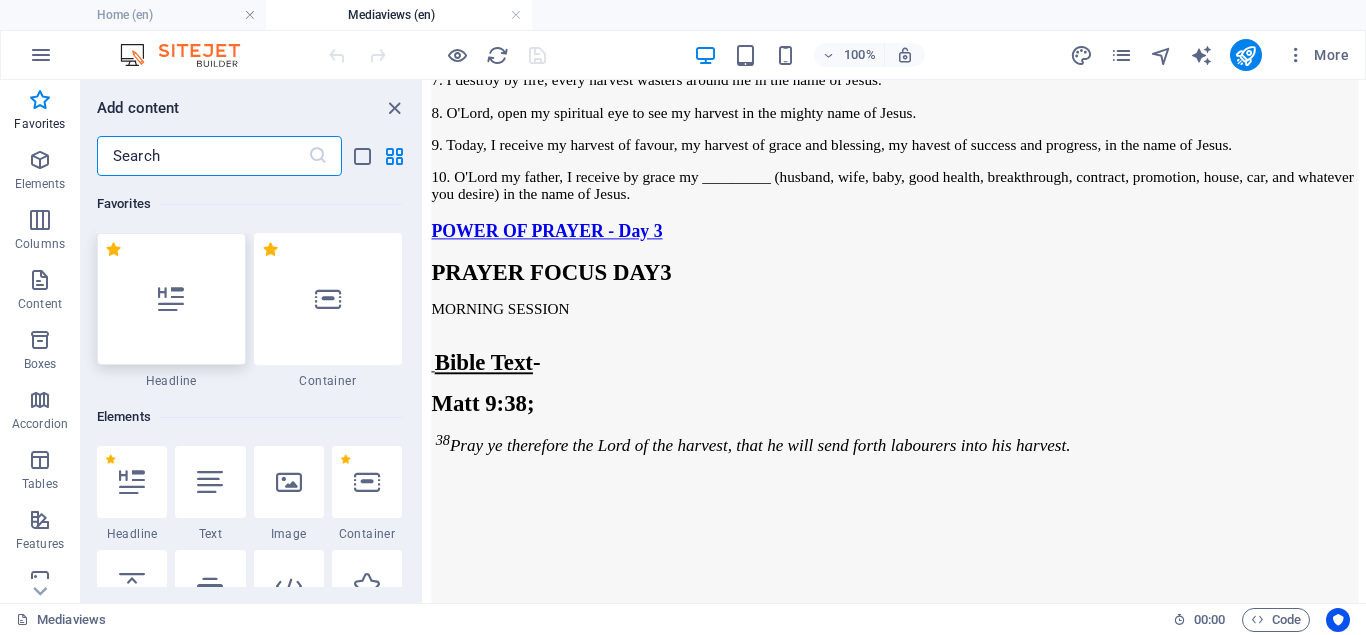 scroll, scrollTop: 4070, scrollLeft: 0, axis: vertical 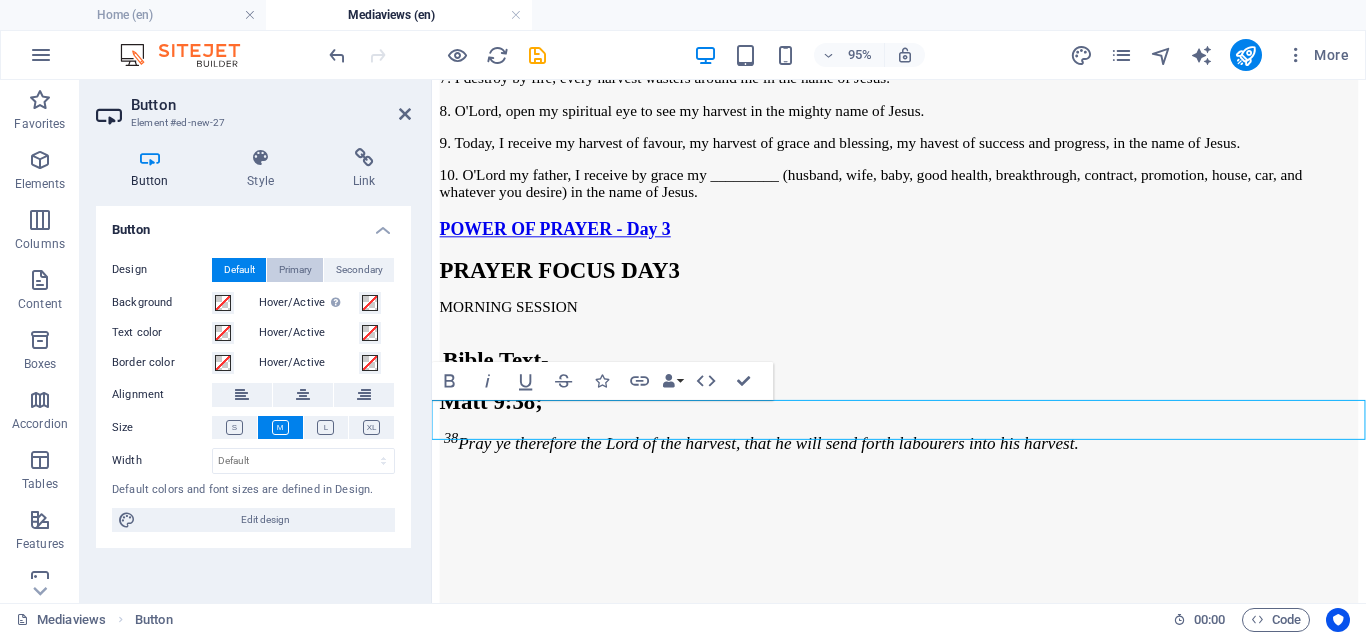 click on "Primary" at bounding box center (295, 270) 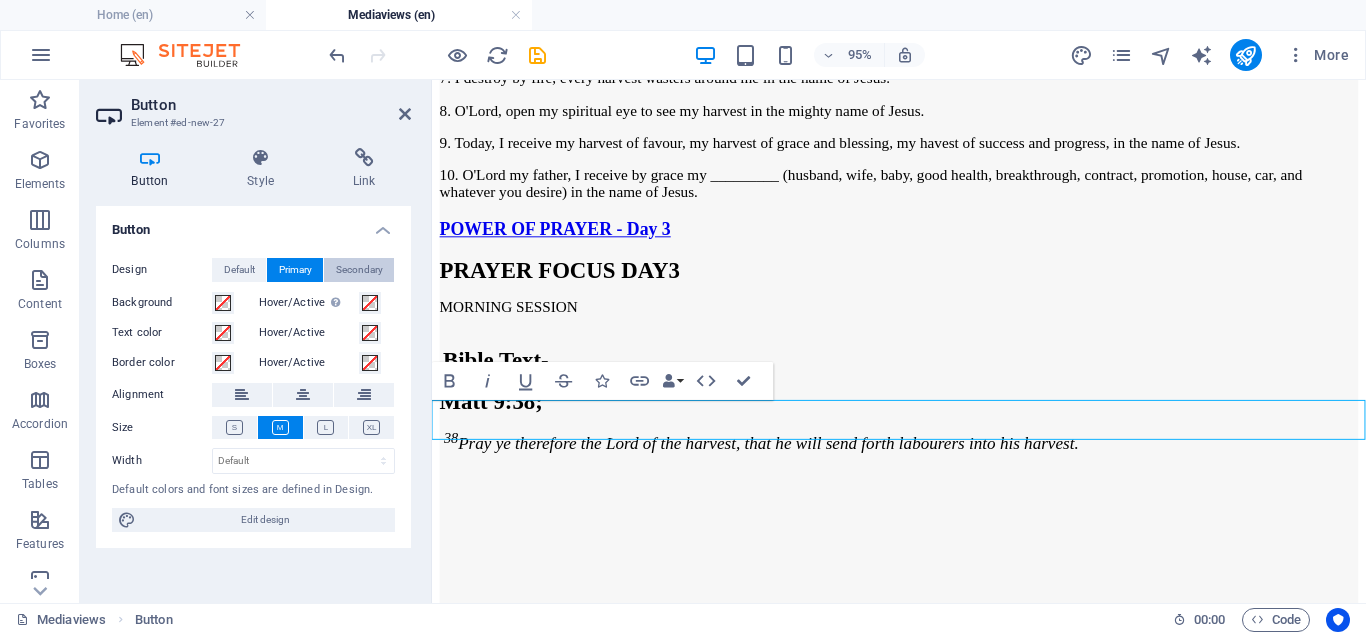 click on "Secondary" at bounding box center [359, 270] 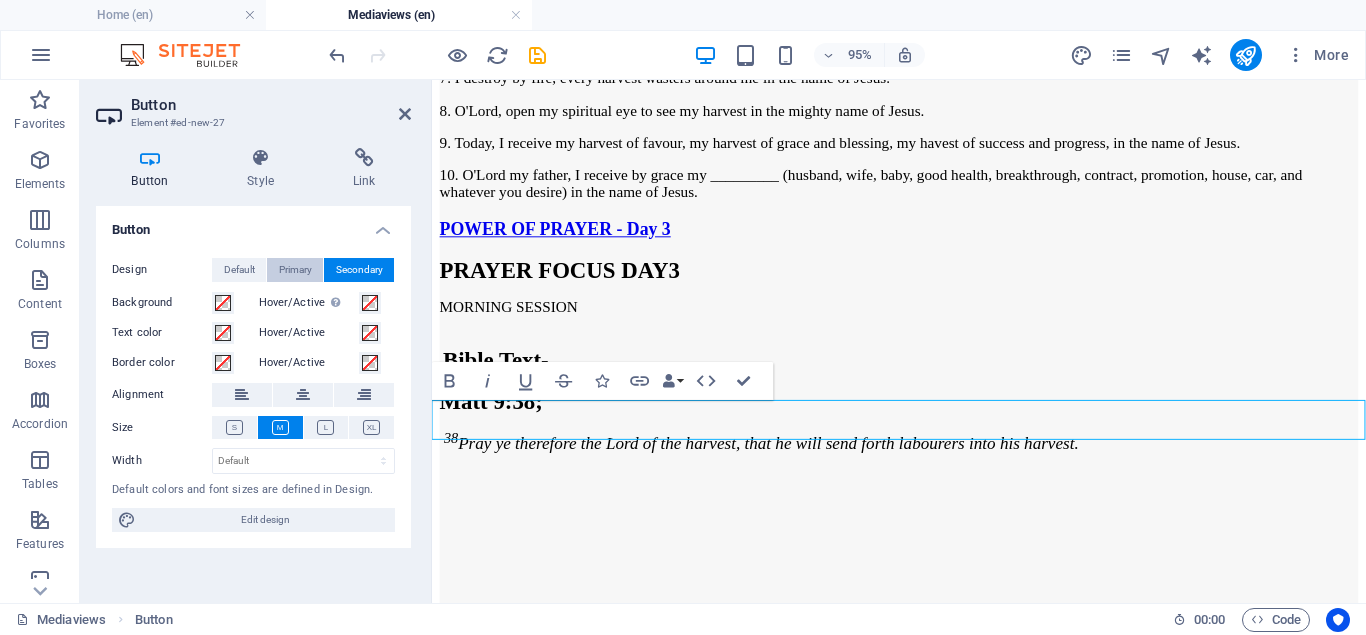 click on "Primary" at bounding box center (295, 270) 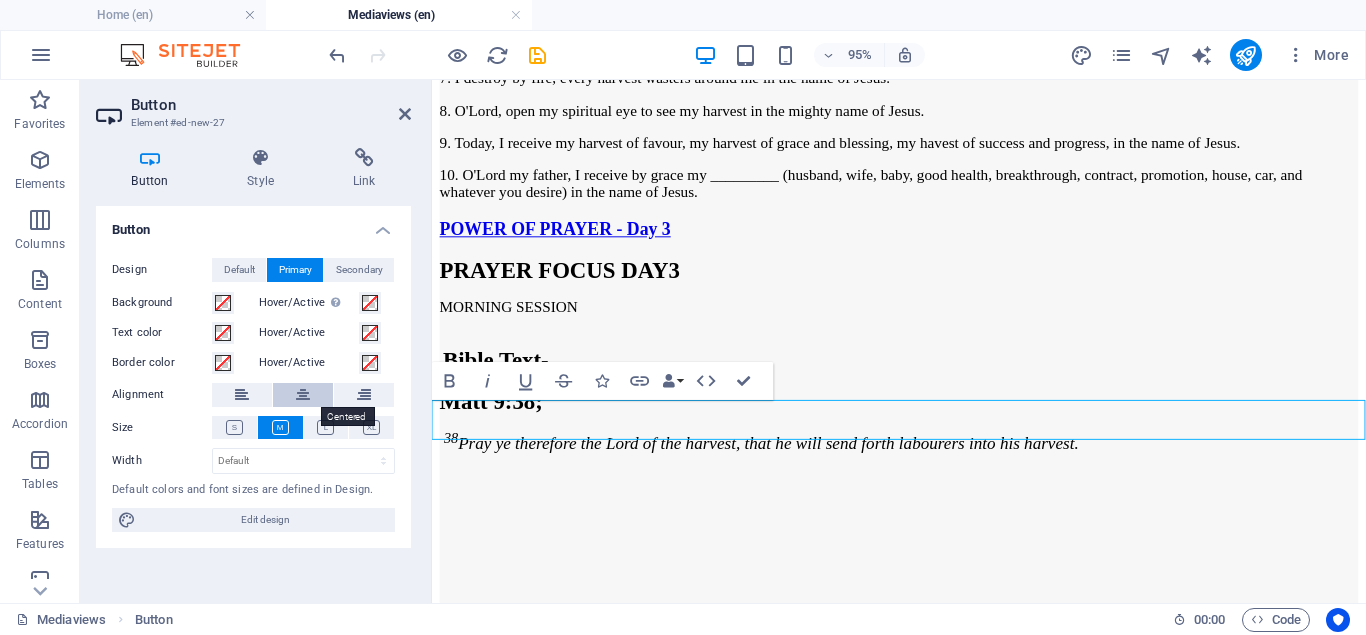 click at bounding box center [303, 395] 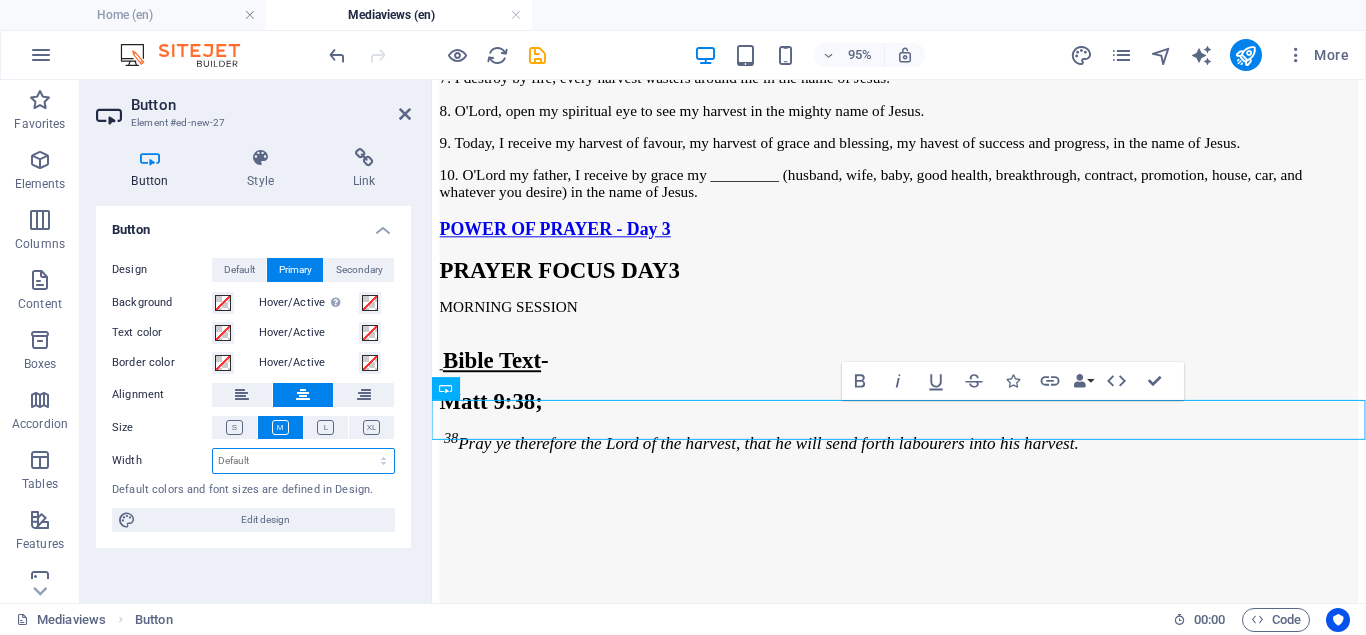 select on "%" 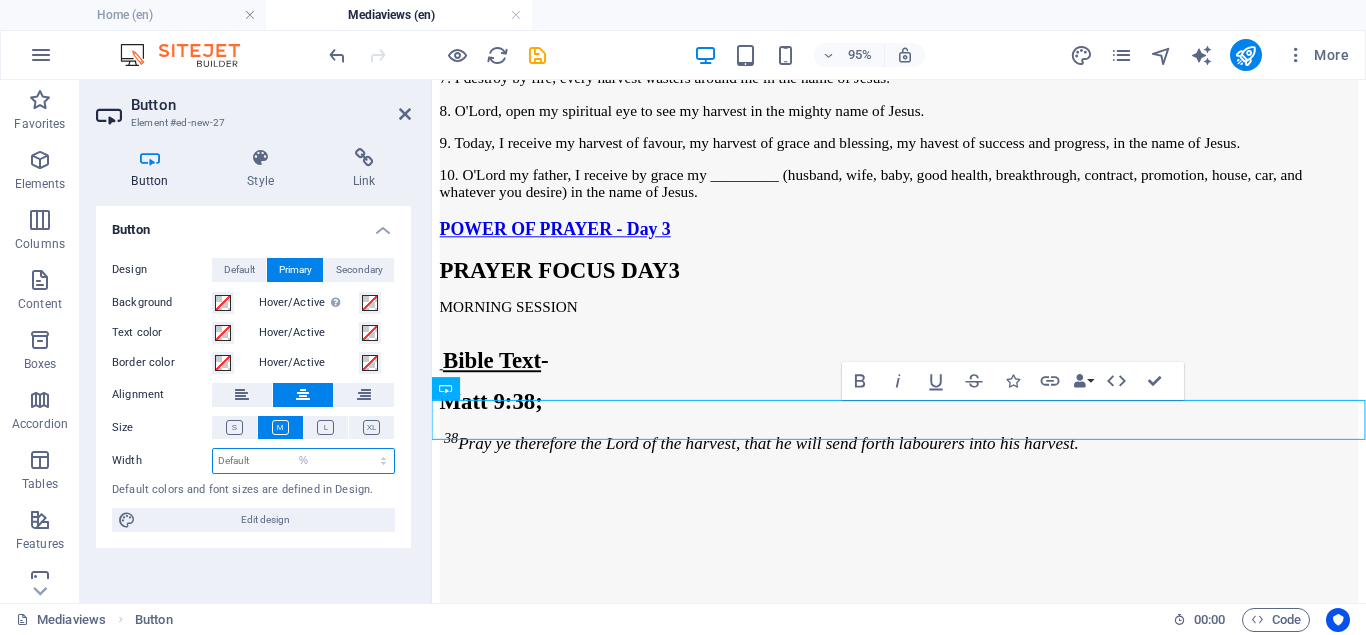 click on "%" at bounding box center (0, 0) 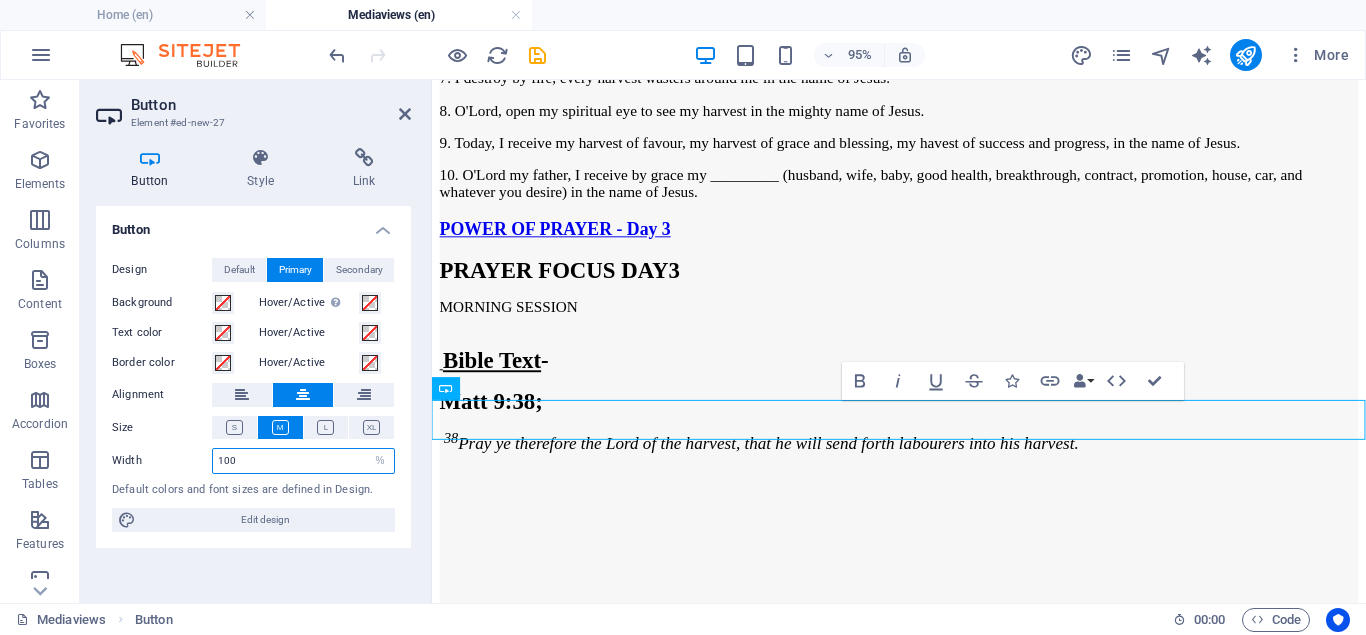 type on "100" 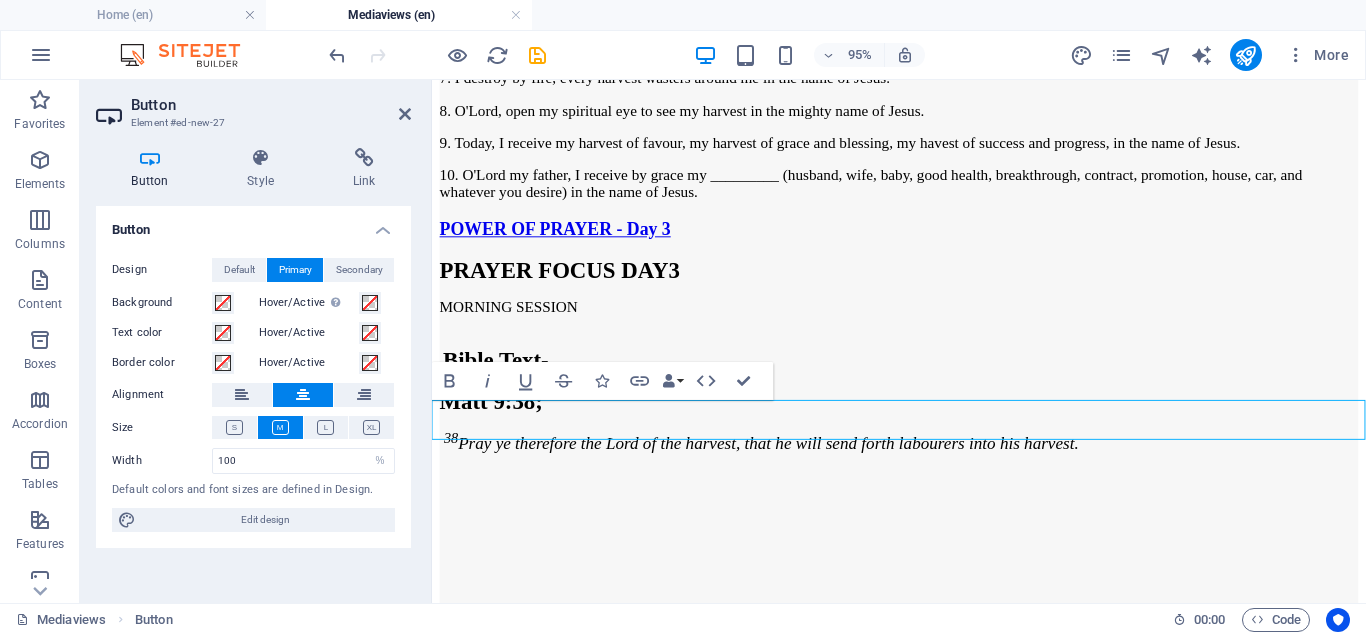 click on "Button label" at bounding box center (923, 1984) 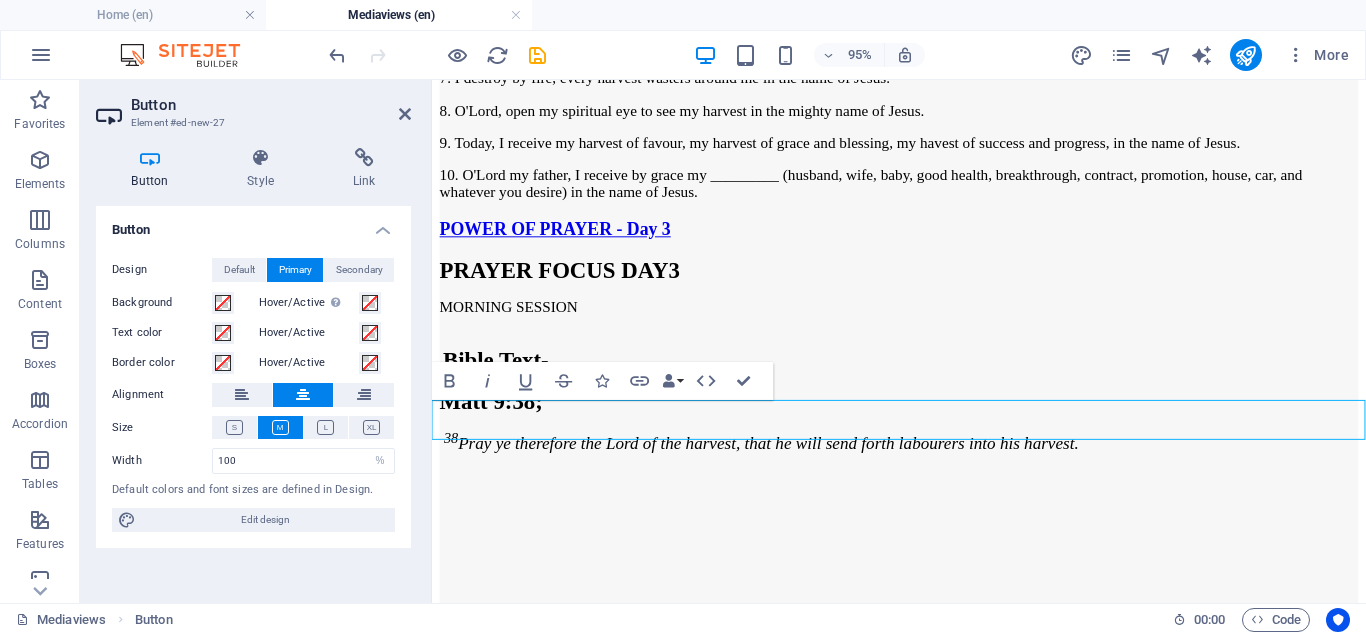 type 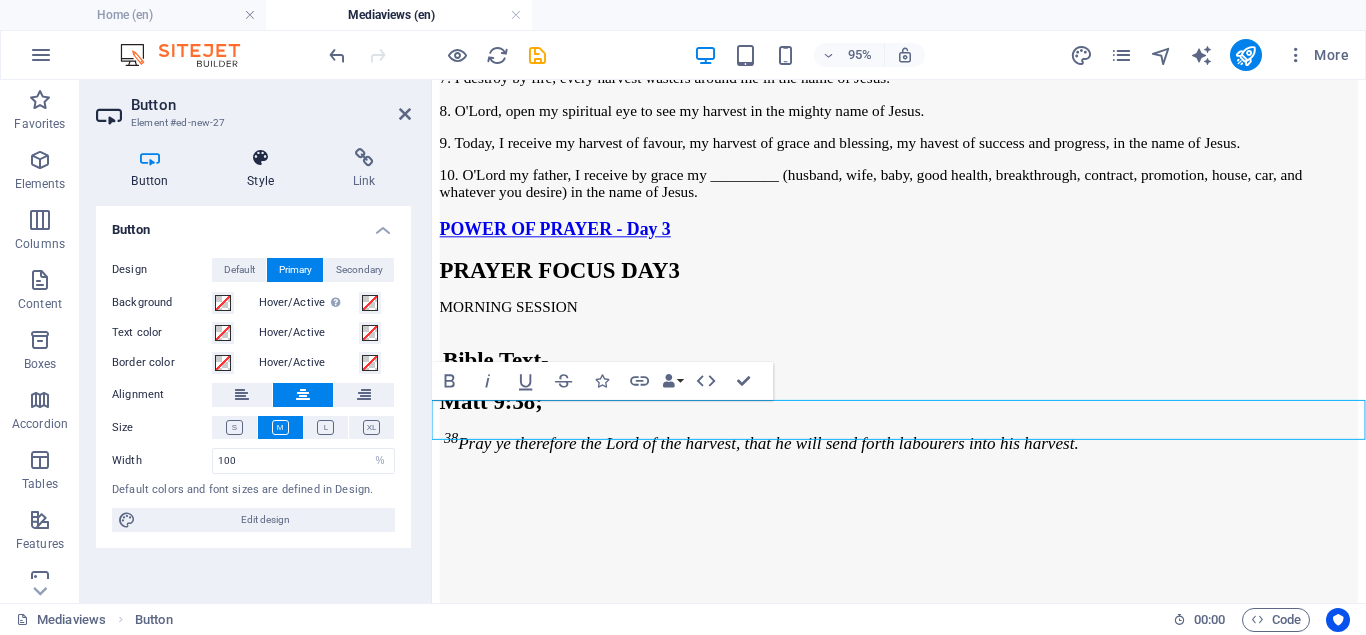 click on "Style" at bounding box center (265, 169) 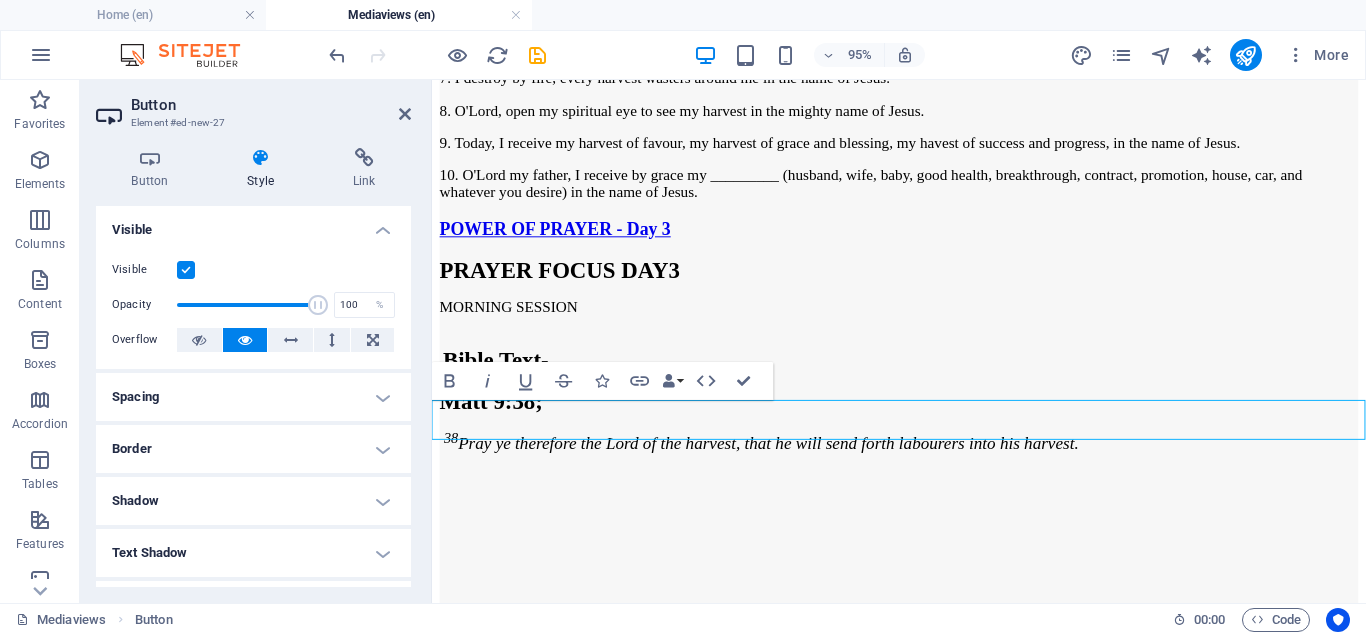 click on "Border" at bounding box center [253, 449] 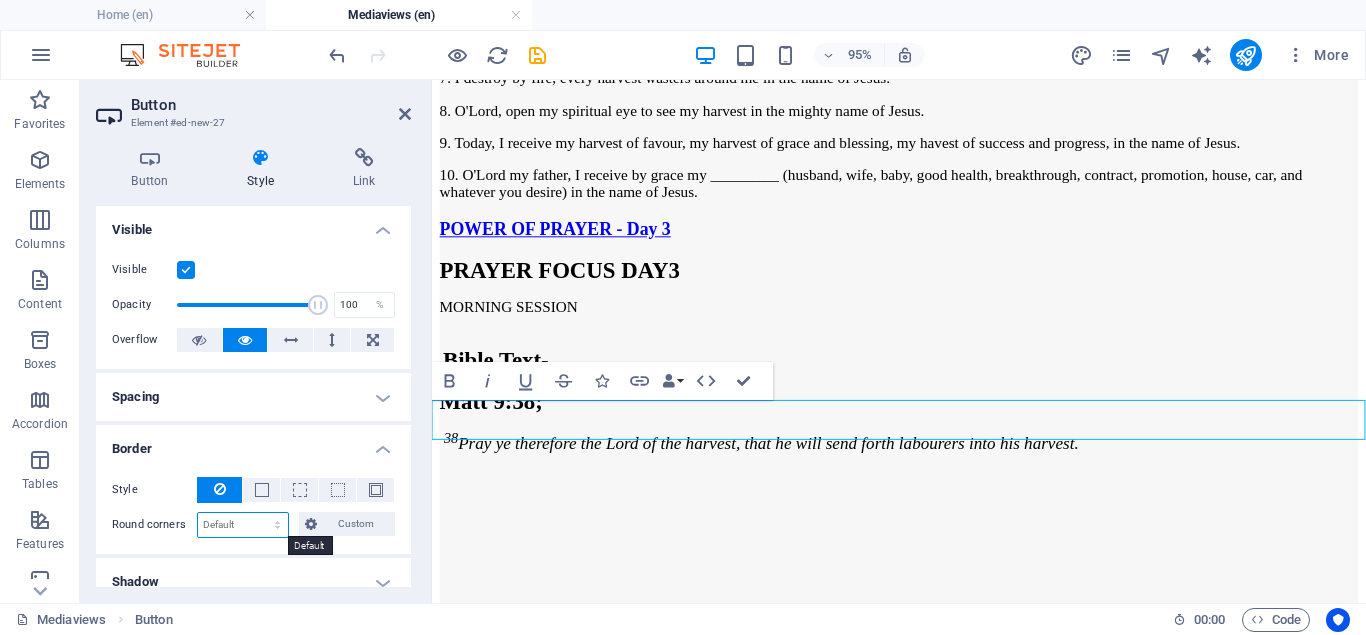 select on "px" 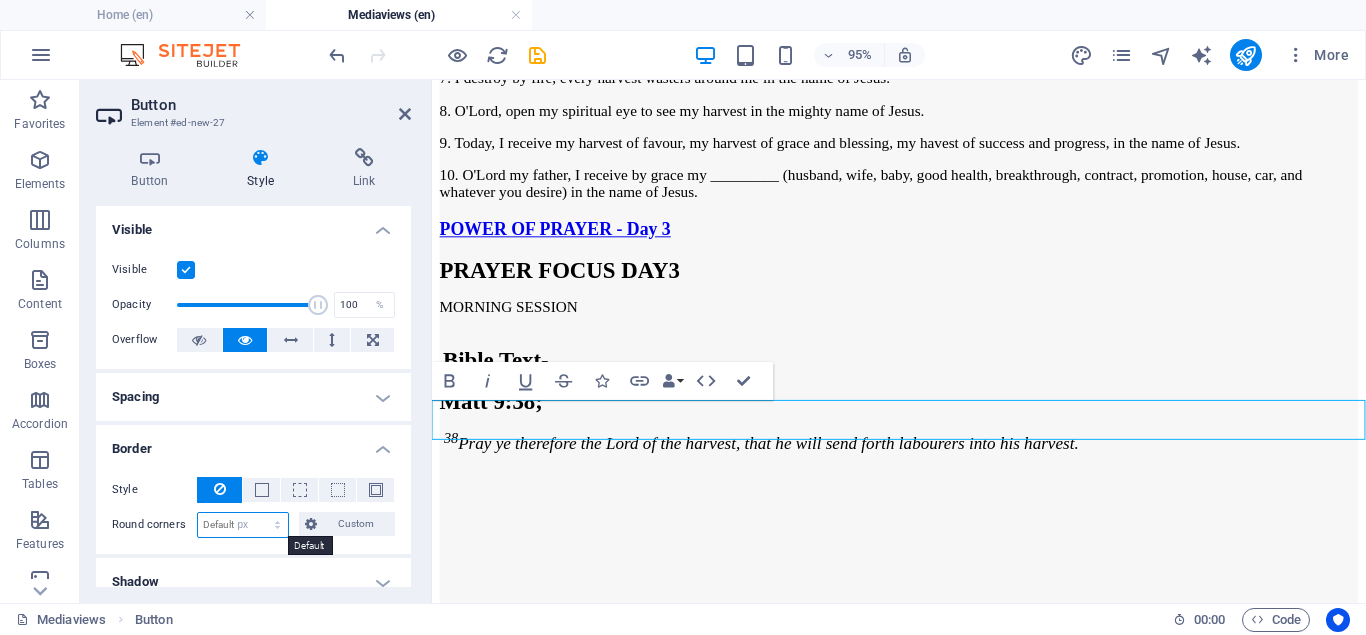 click on "px" at bounding box center [0, 0] 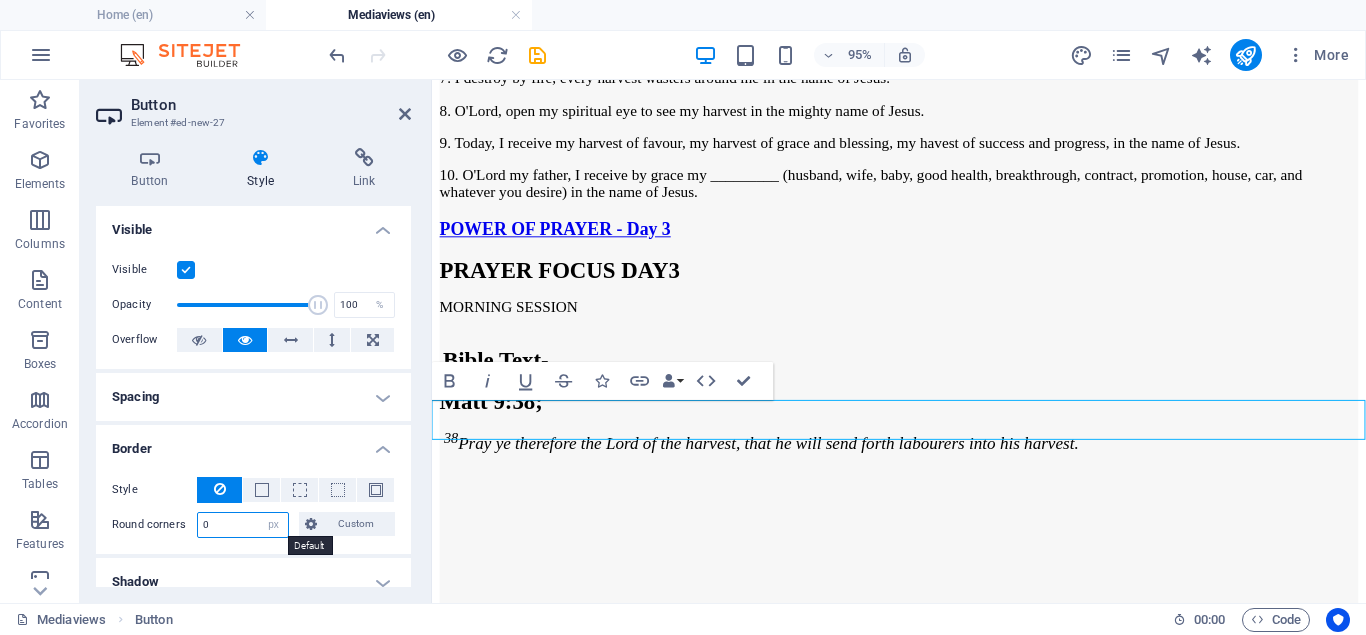 type on "9" 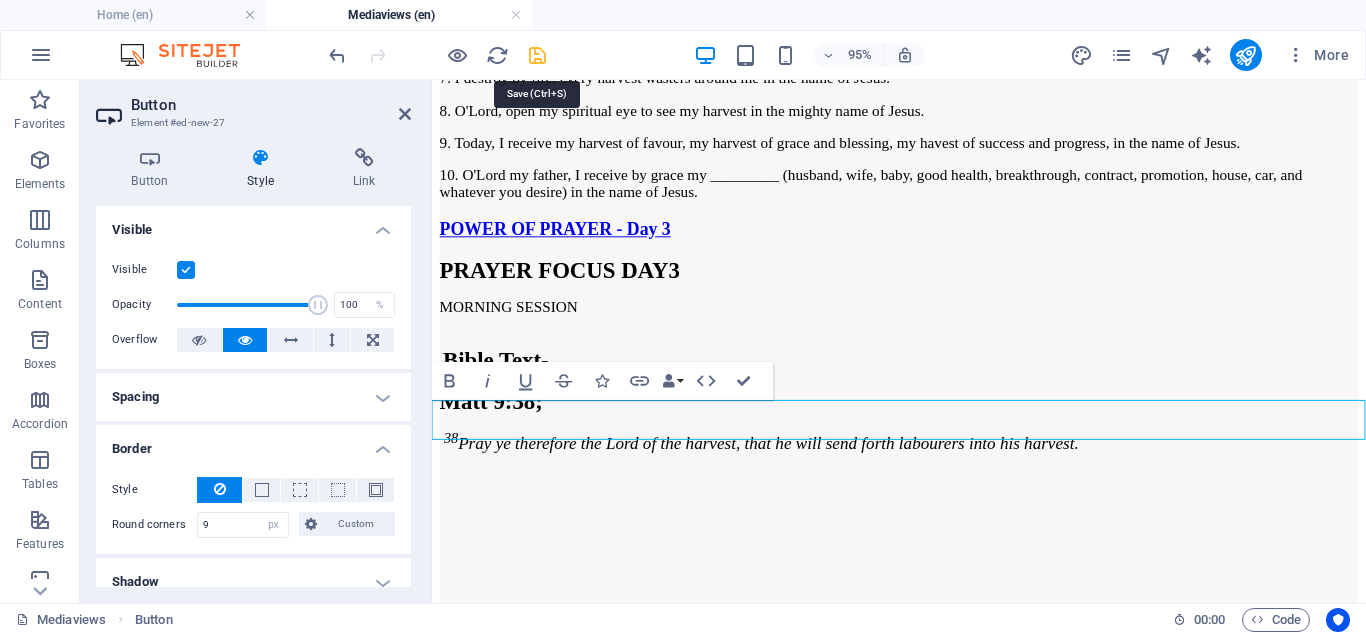 click at bounding box center [537, 55] 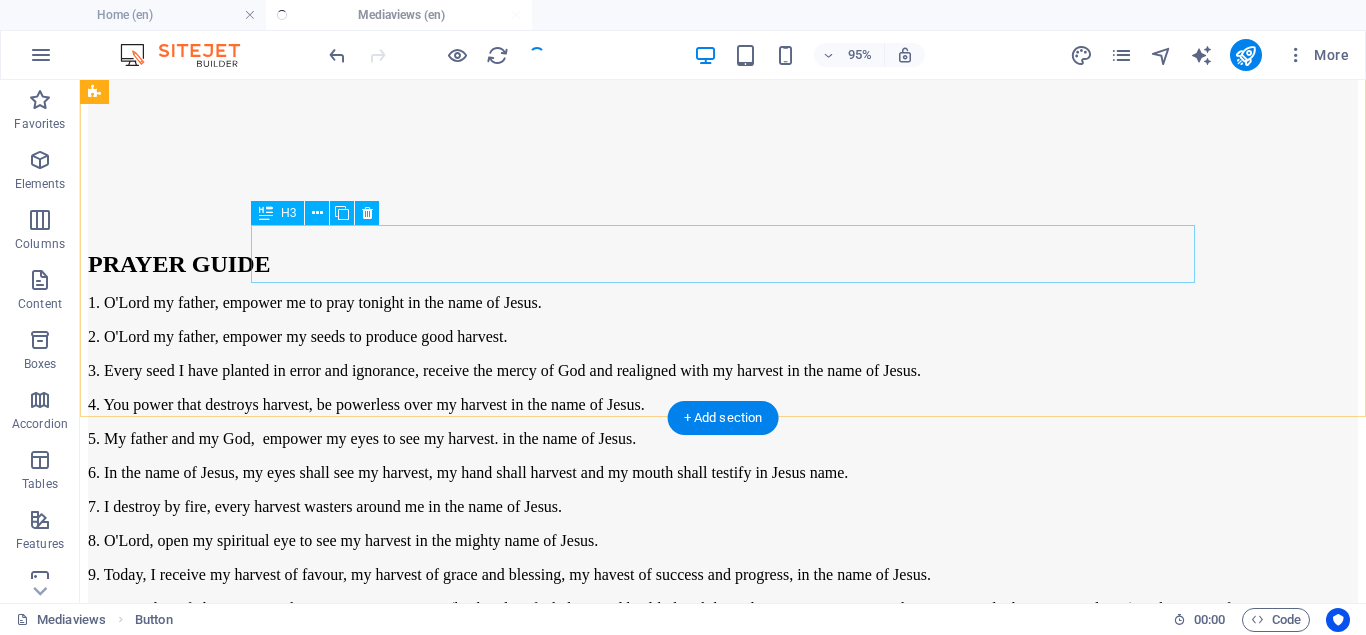 scroll, scrollTop: 4043, scrollLeft: 0, axis: vertical 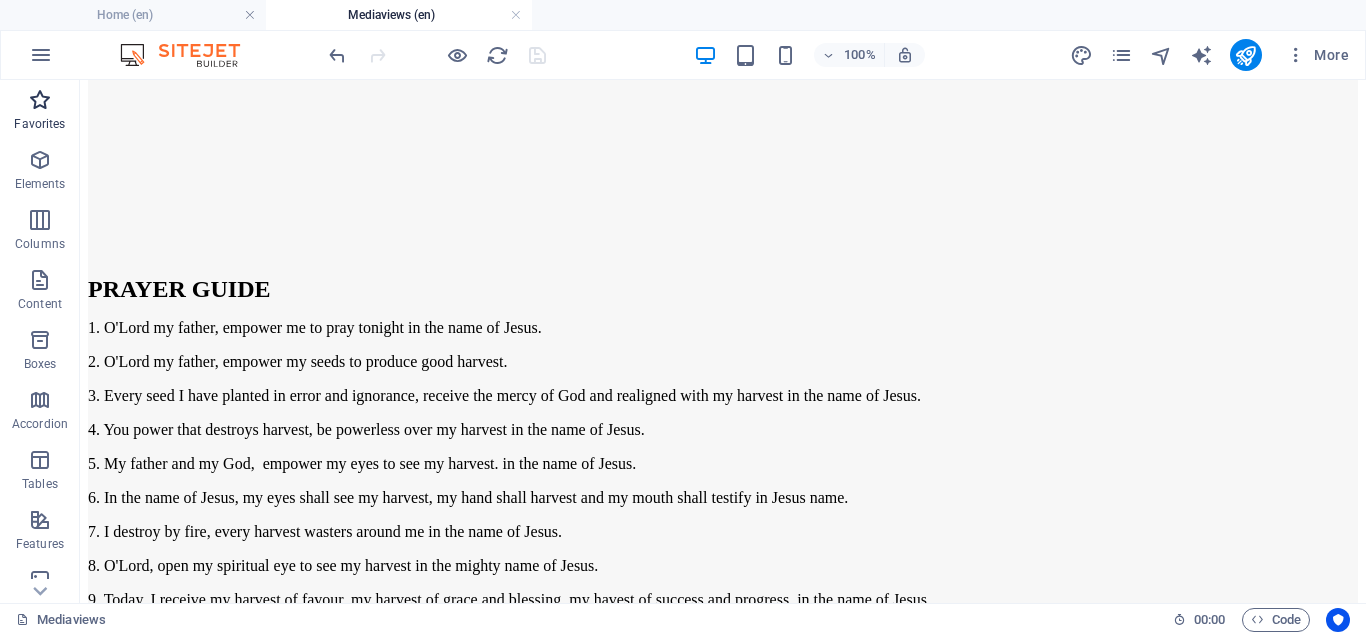 click on "Favorites" at bounding box center (39, 124) 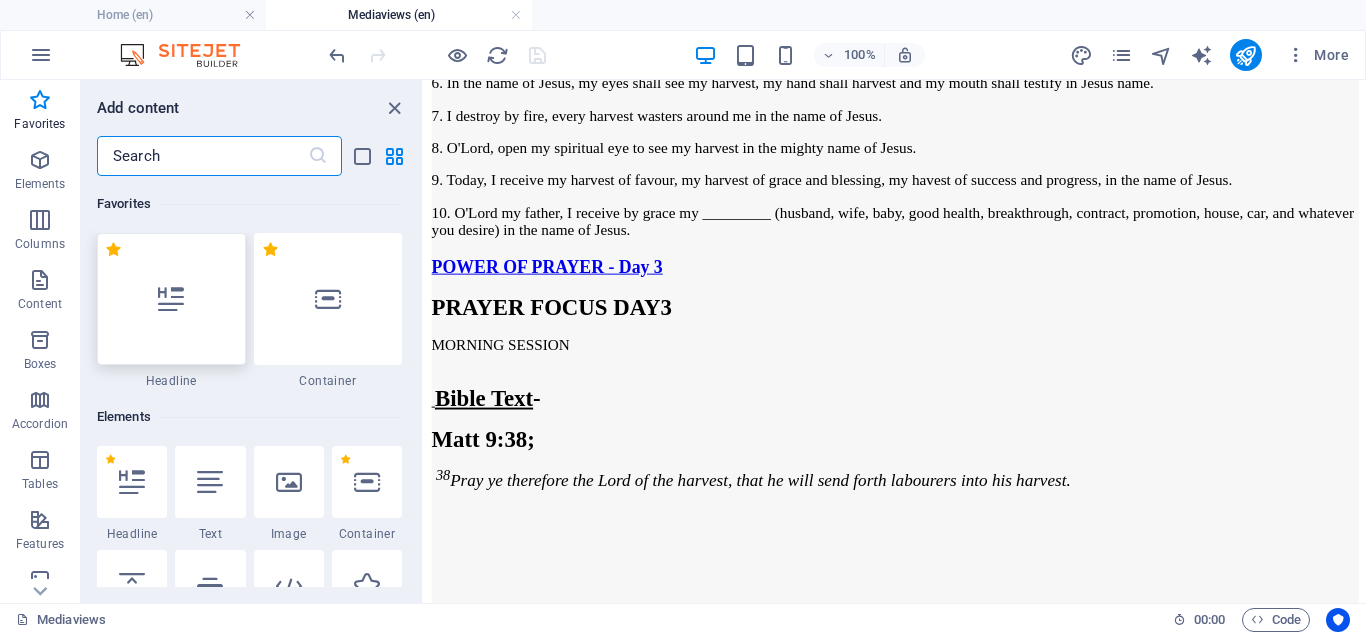 scroll, scrollTop: 4040, scrollLeft: 0, axis: vertical 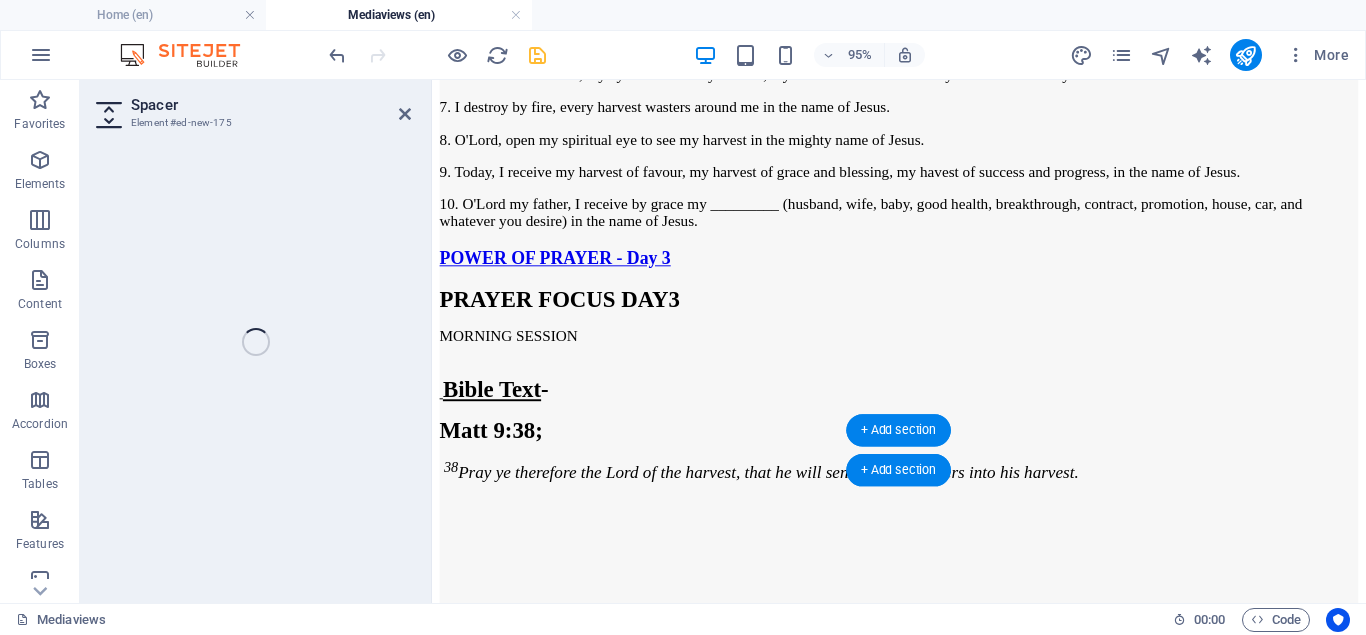 select on "px" 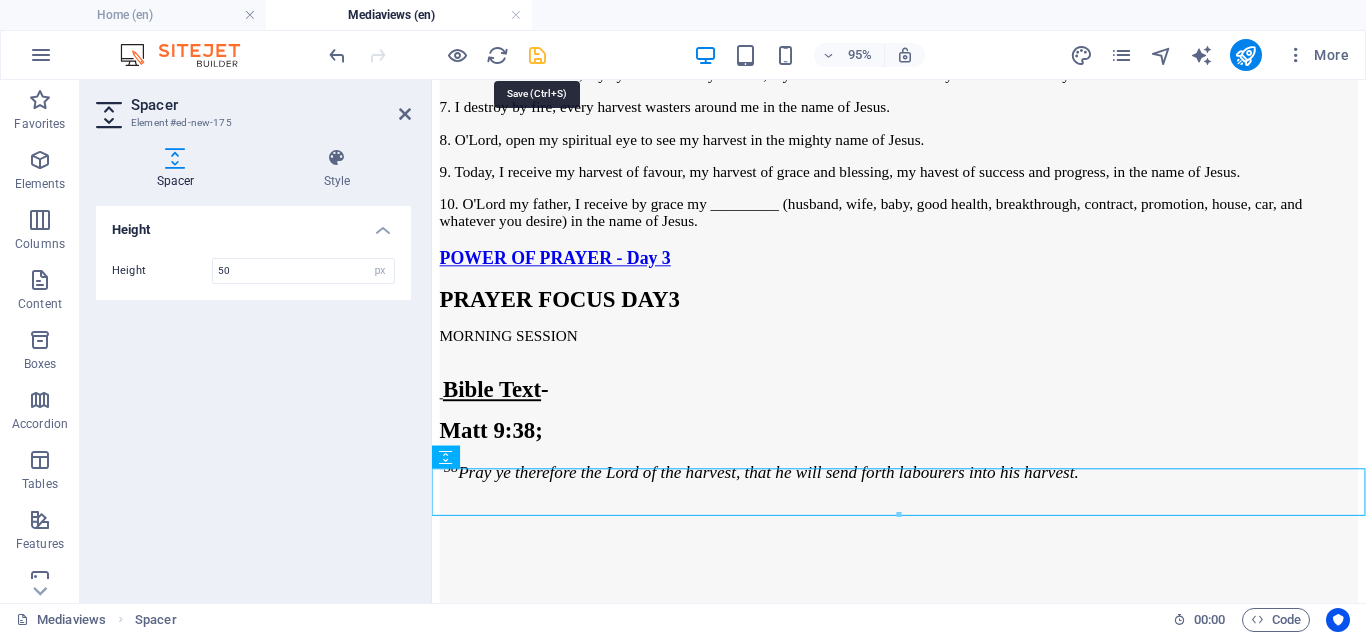 click at bounding box center (537, 55) 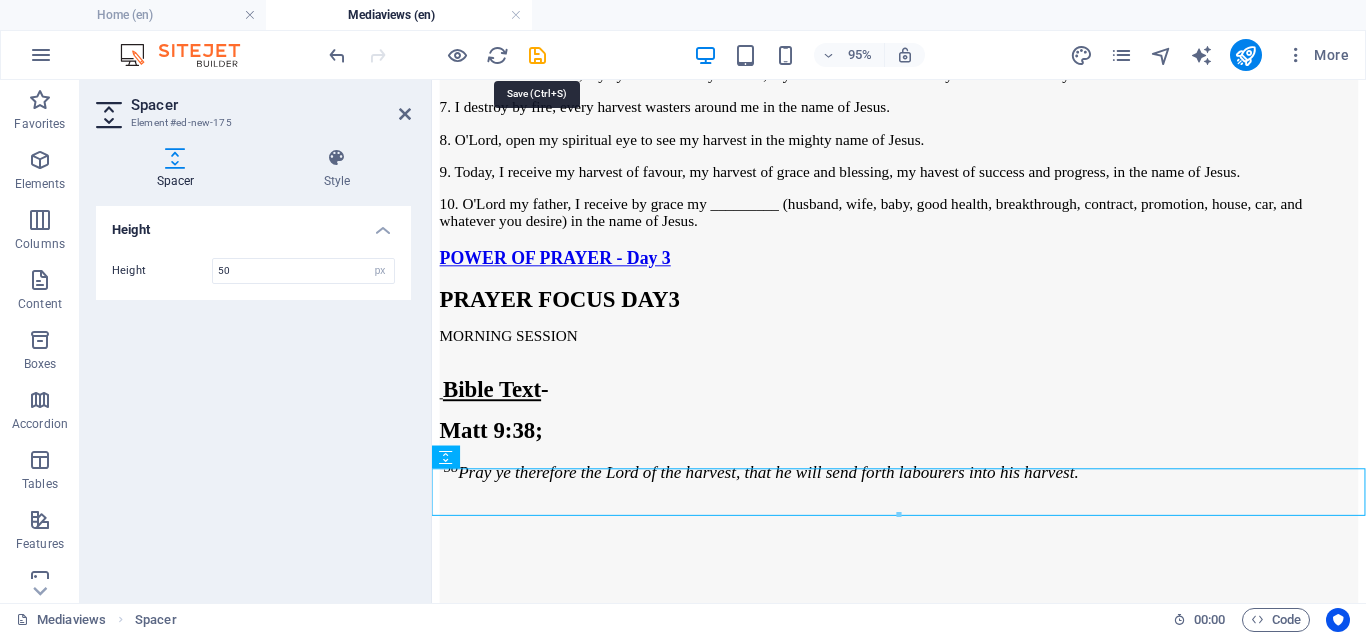 scroll, scrollTop: 4013, scrollLeft: 0, axis: vertical 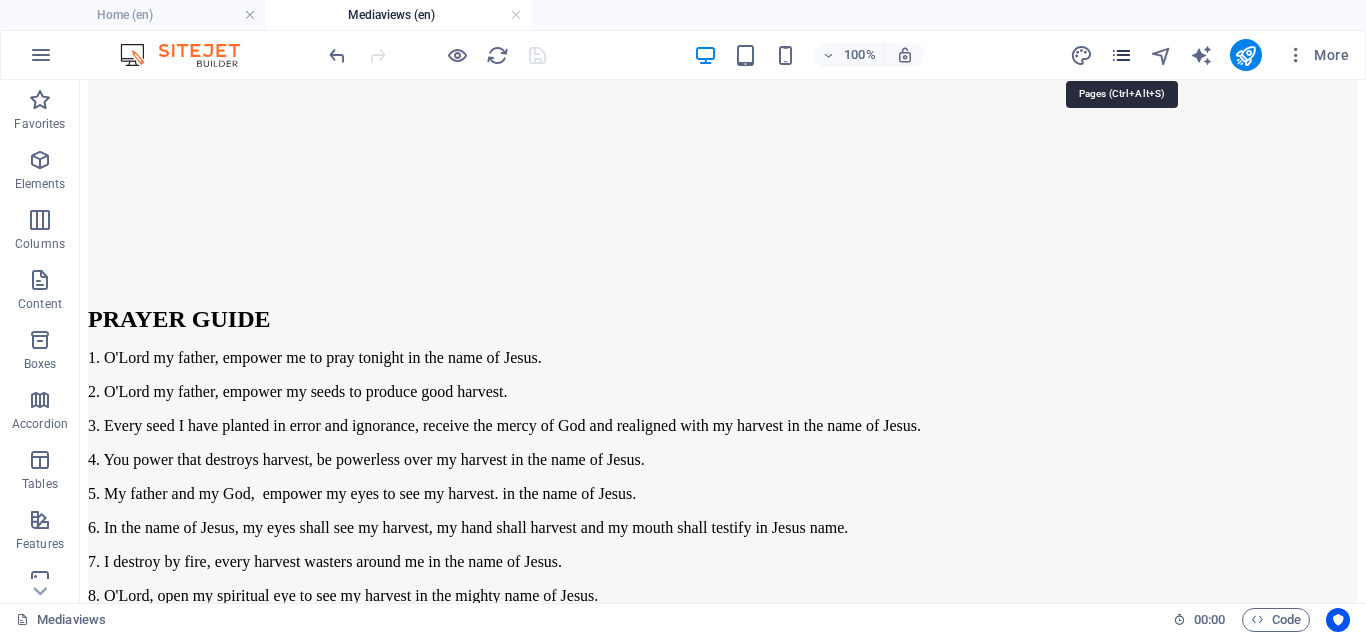 click at bounding box center (1121, 55) 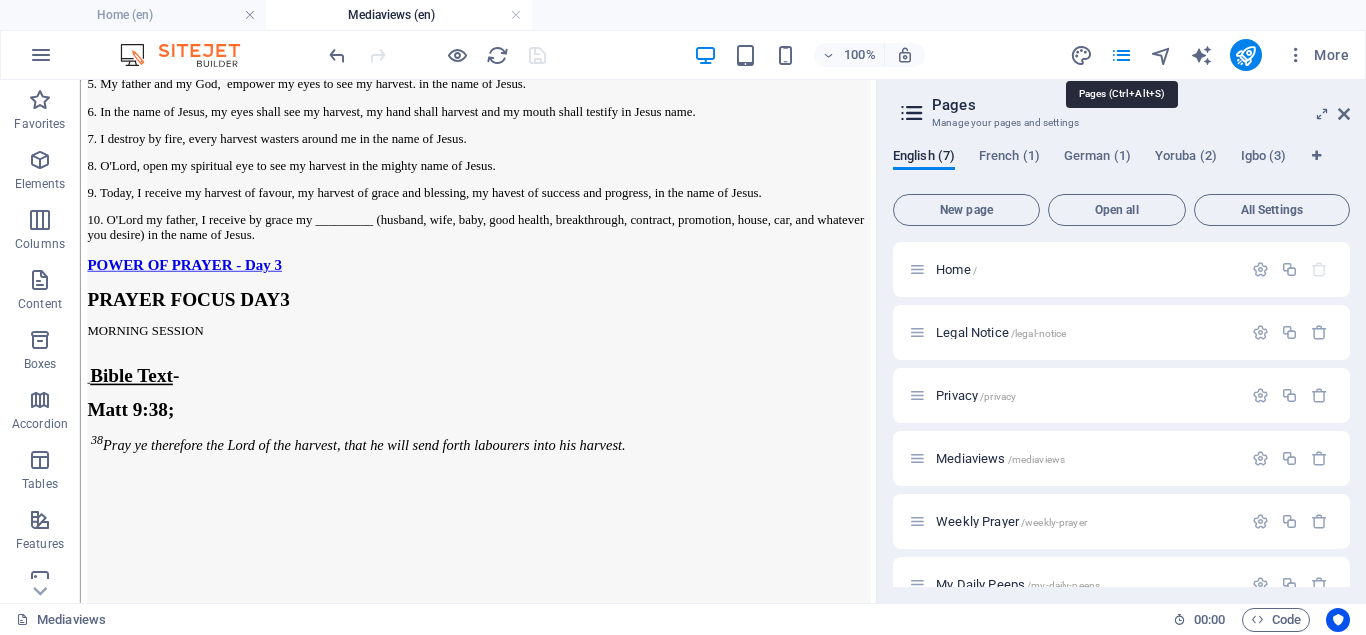 scroll, scrollTop: 4040, scrollLeft: 0, axis: vertical 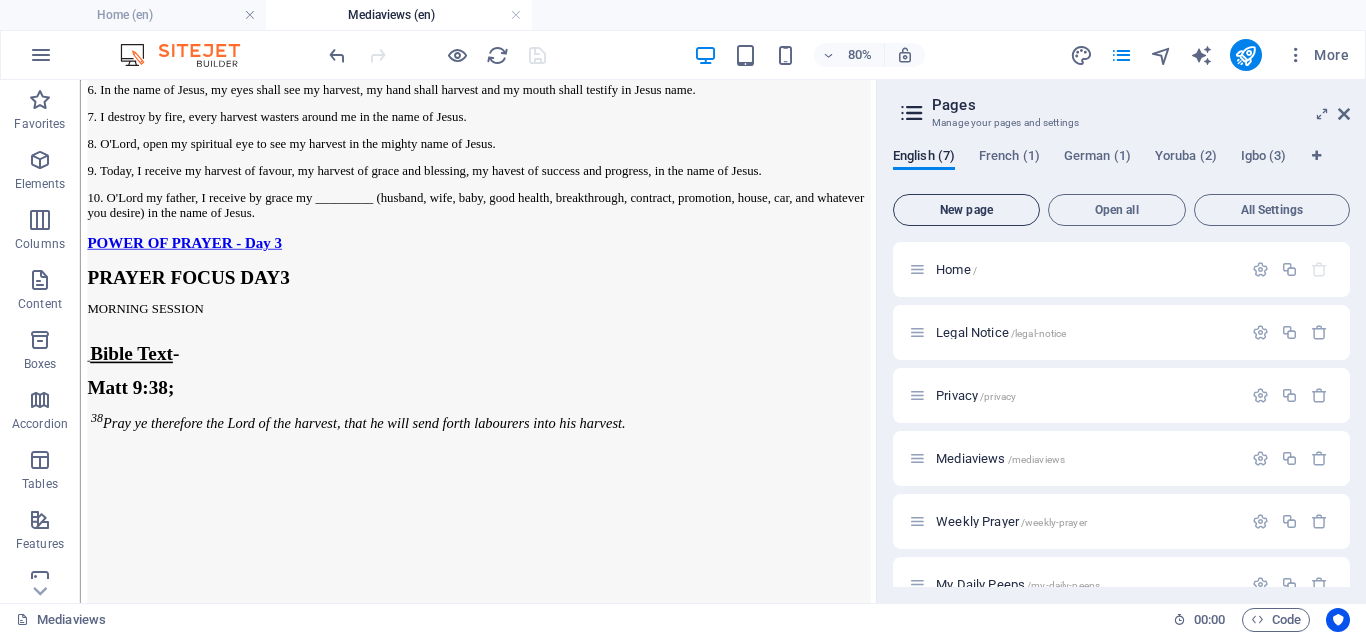 click on "New page" at bounding box center [966, 210] 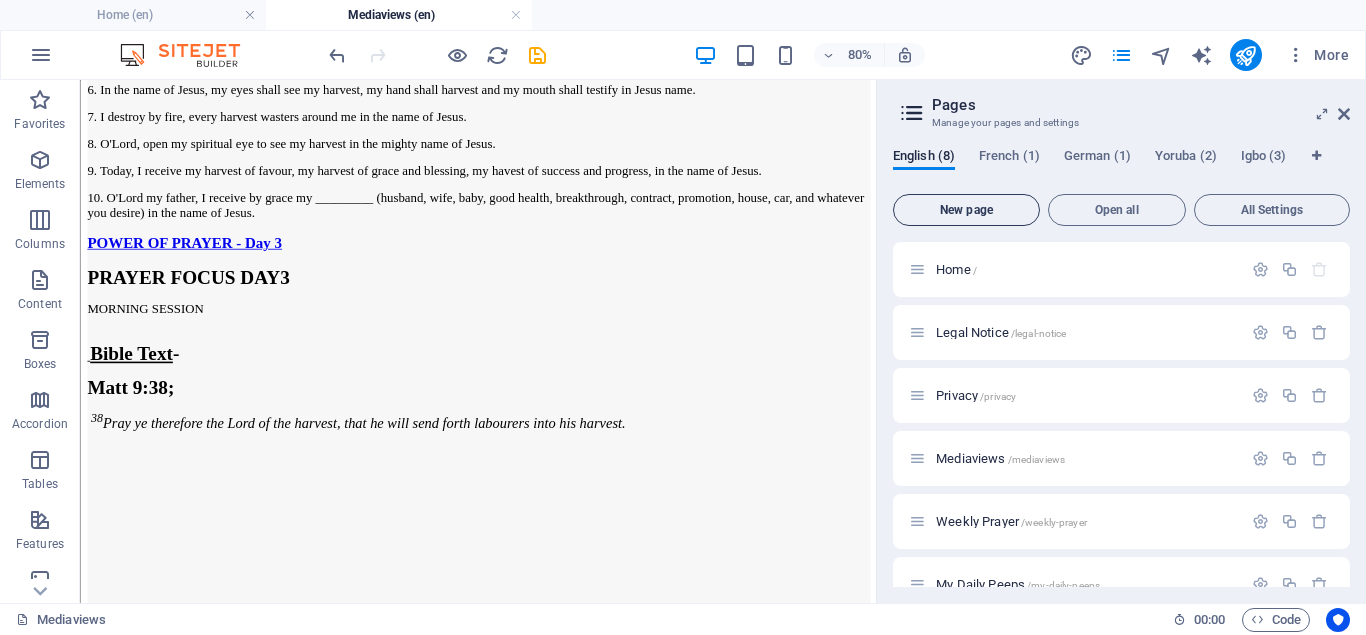 scroll, scrollTop: 372, scrollLeft: 0, axis: vertical 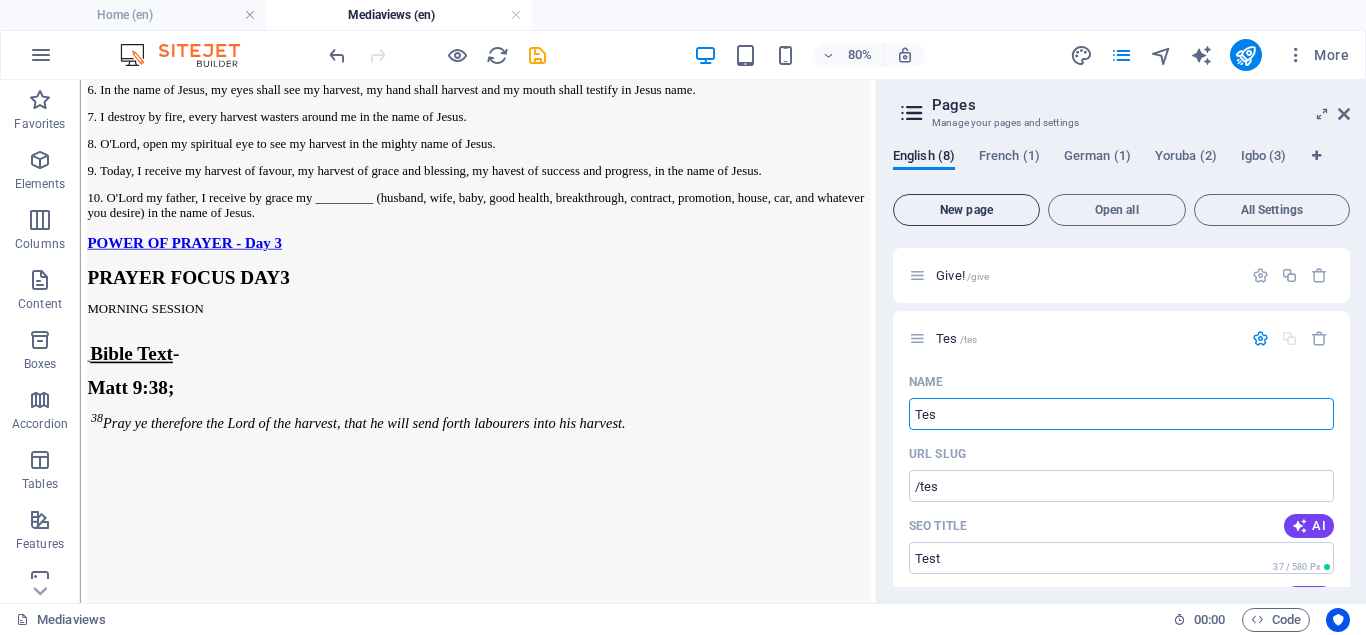 type on "Test" 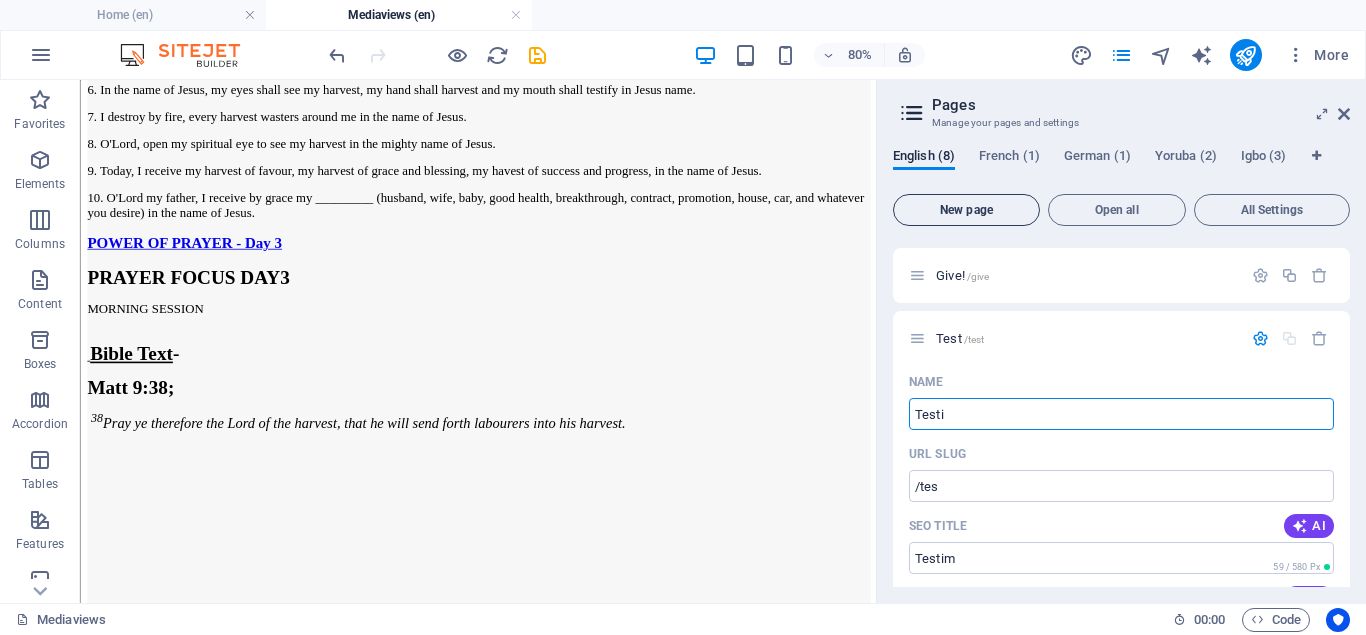 type on "Testim" 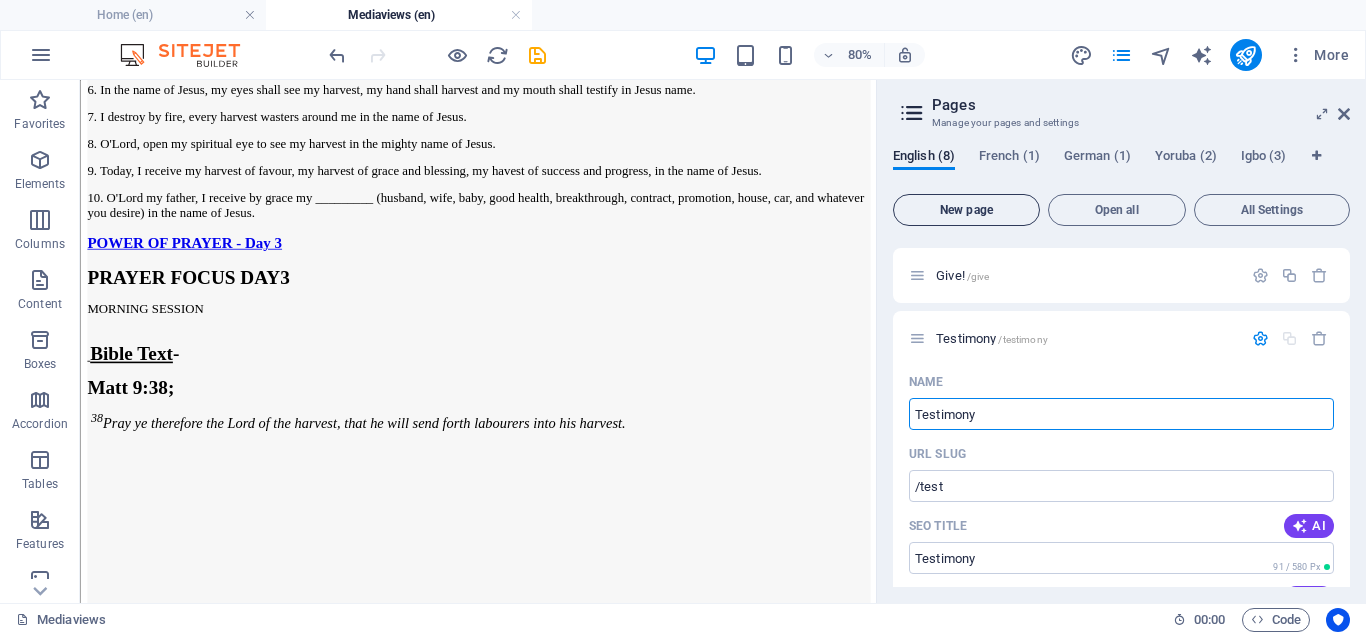 type on "Testimony" 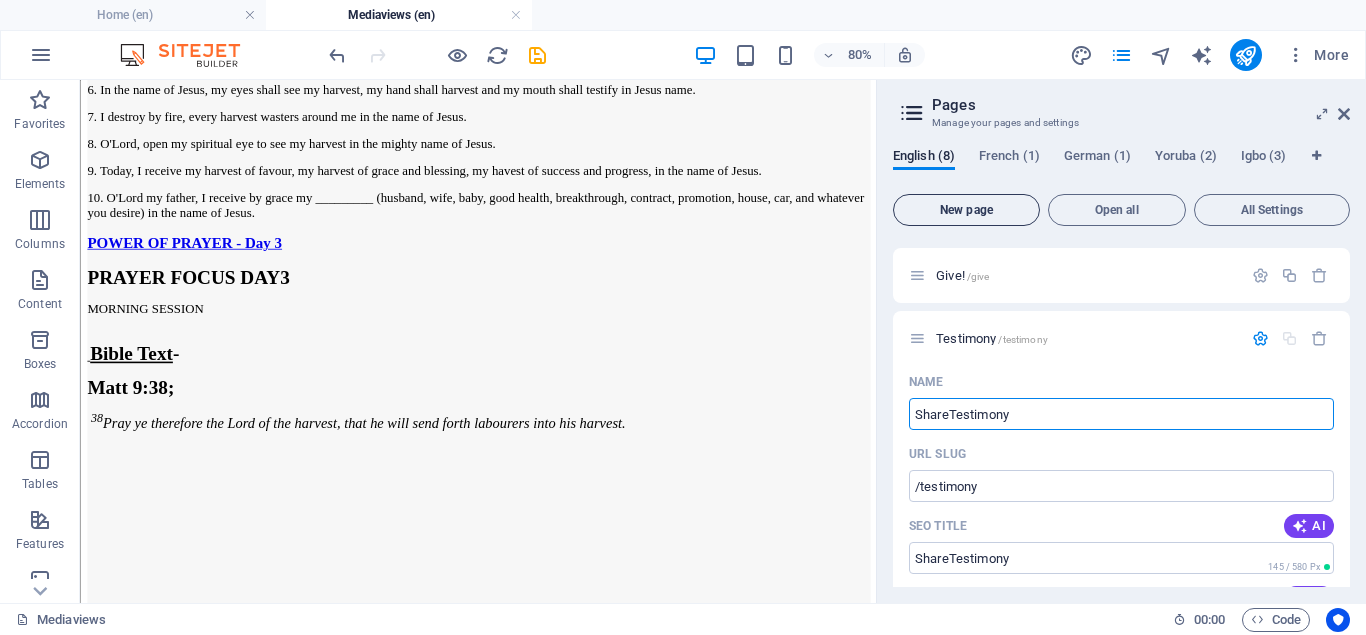 type on "ShareTestimony" 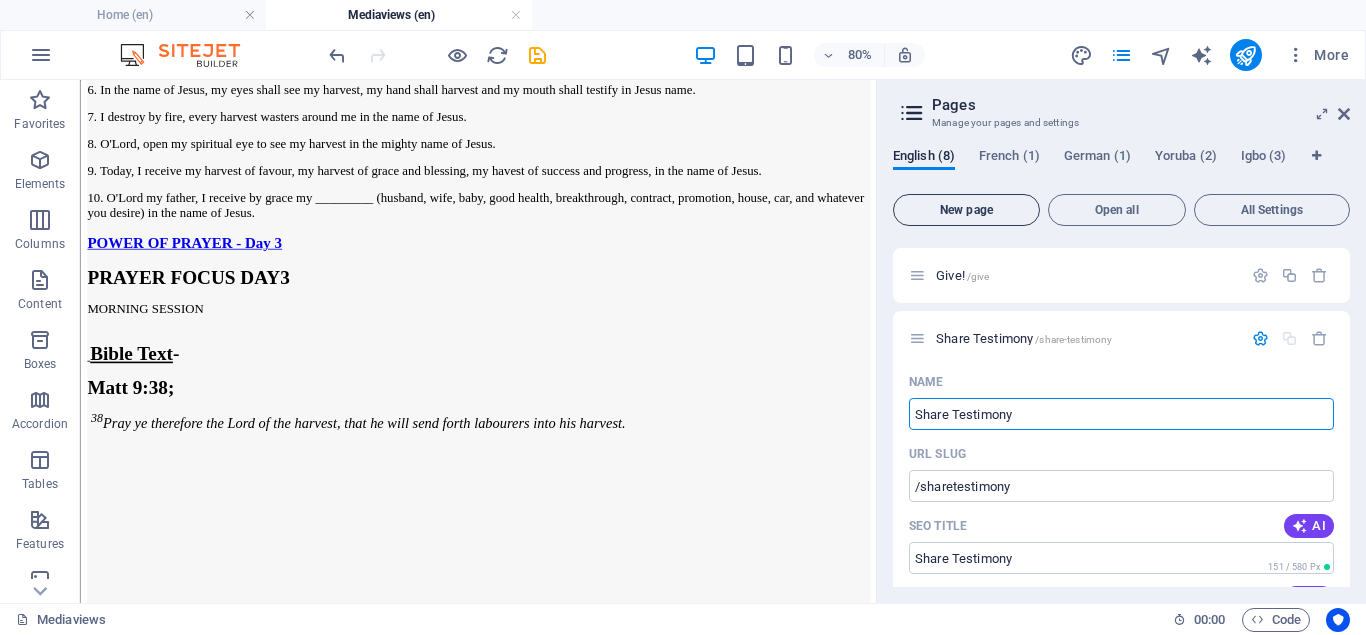 type on "Share Testimony" 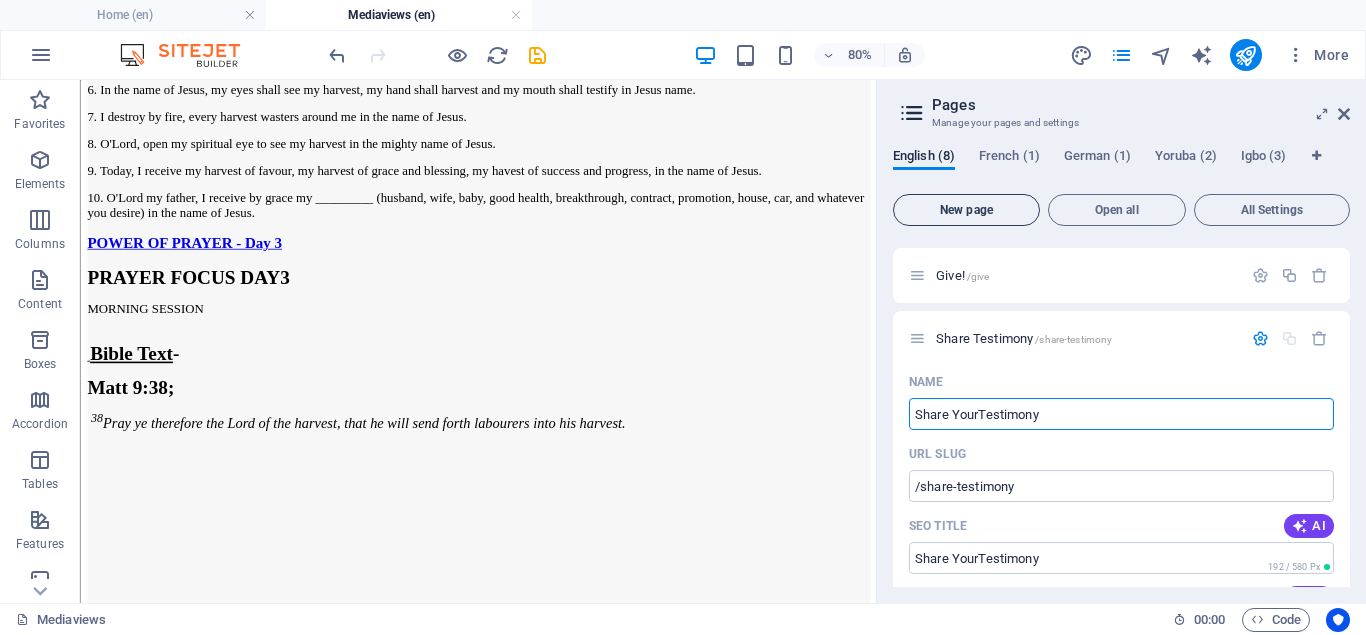 type on "Share YourTestimony" 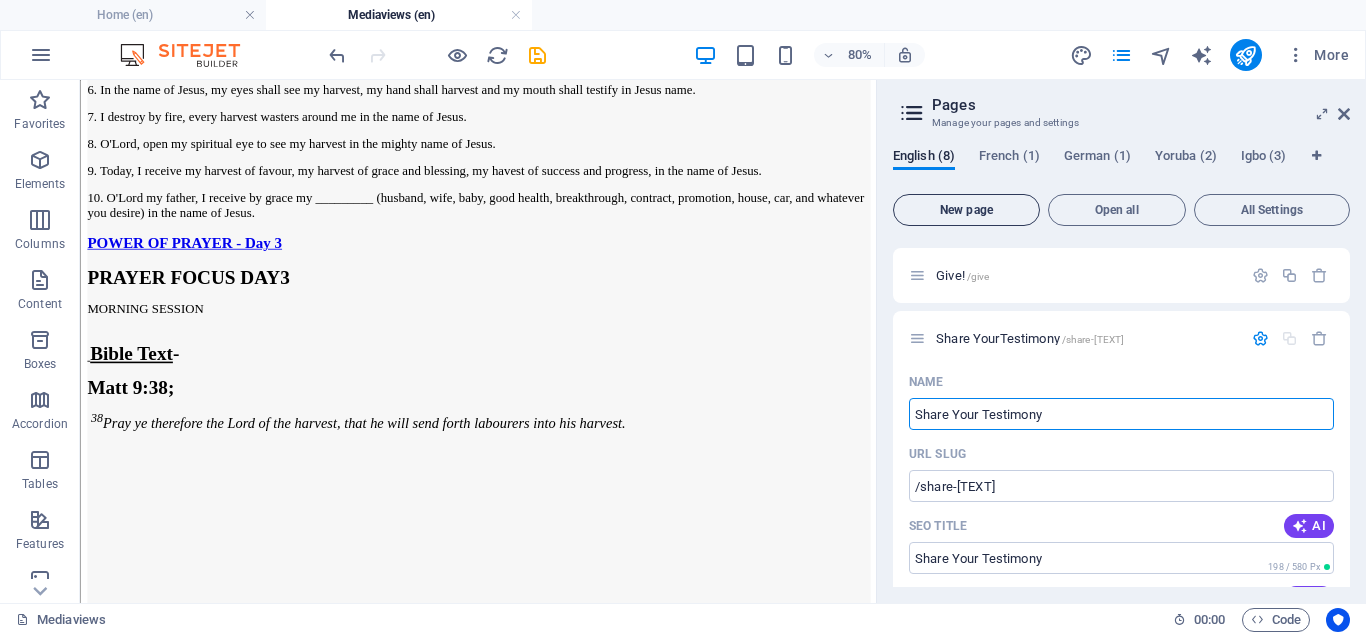 type on "Share Your Testimony" 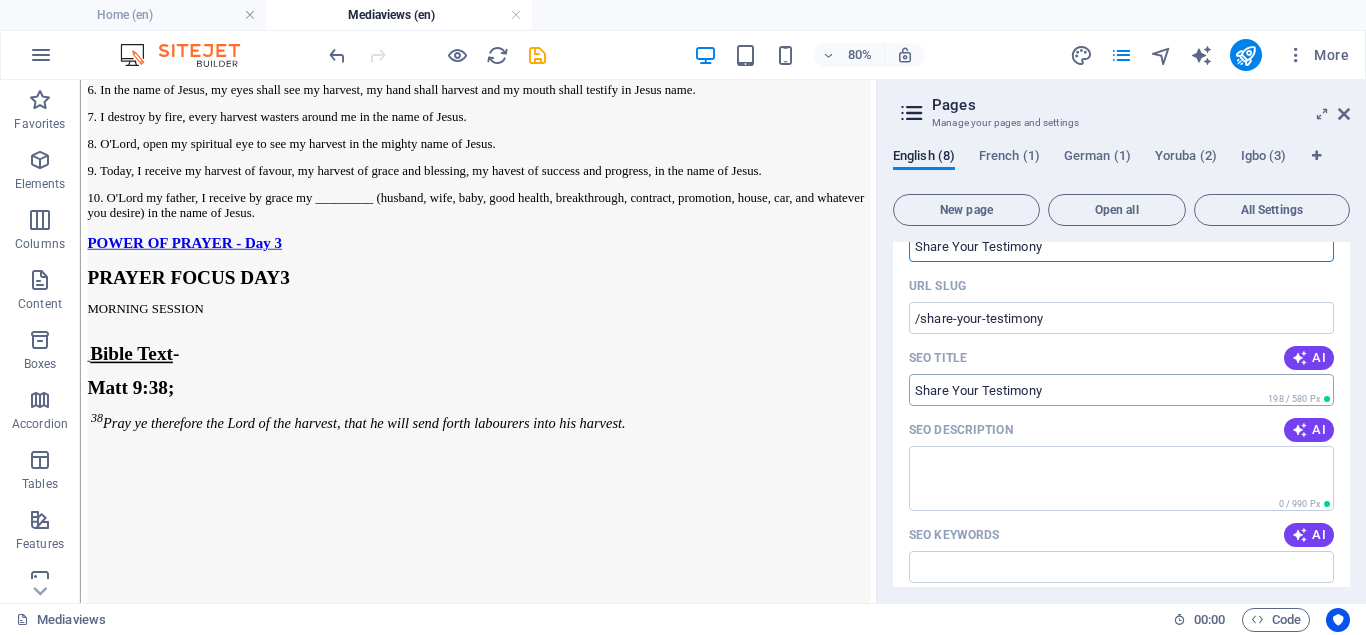 scroll, scrollTop: 552, scrollLeft: 0, axis: vertical 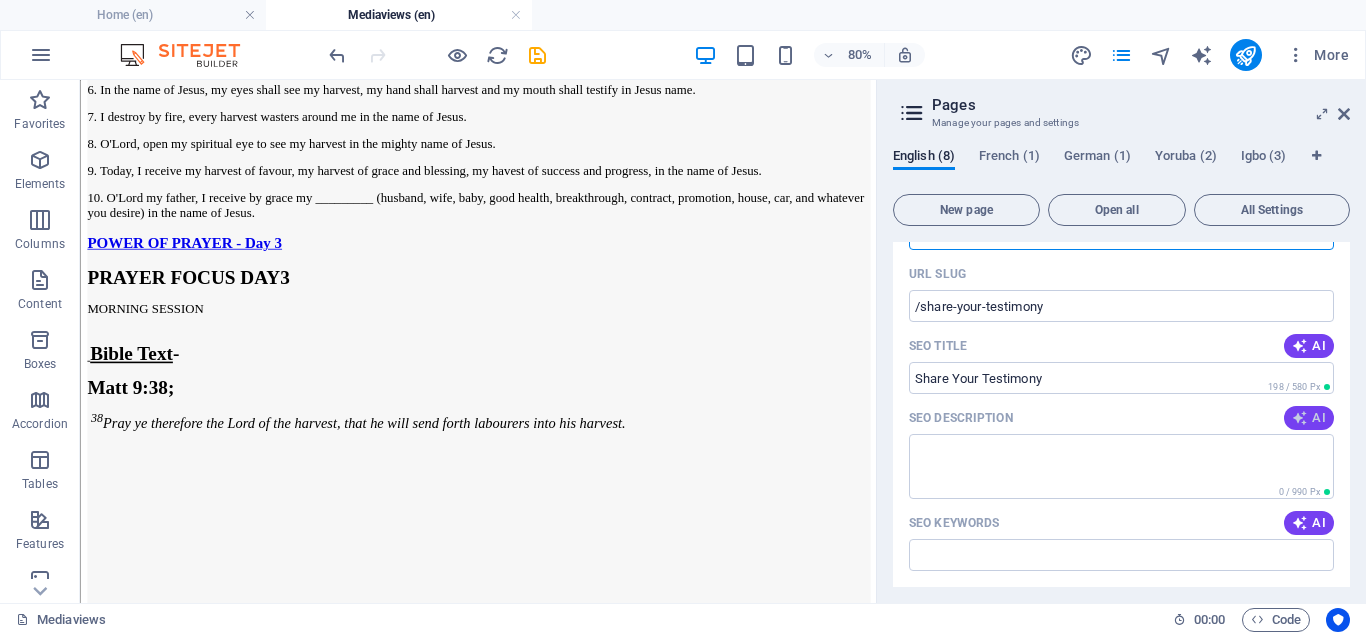 click at bounding box center (1300, 418) 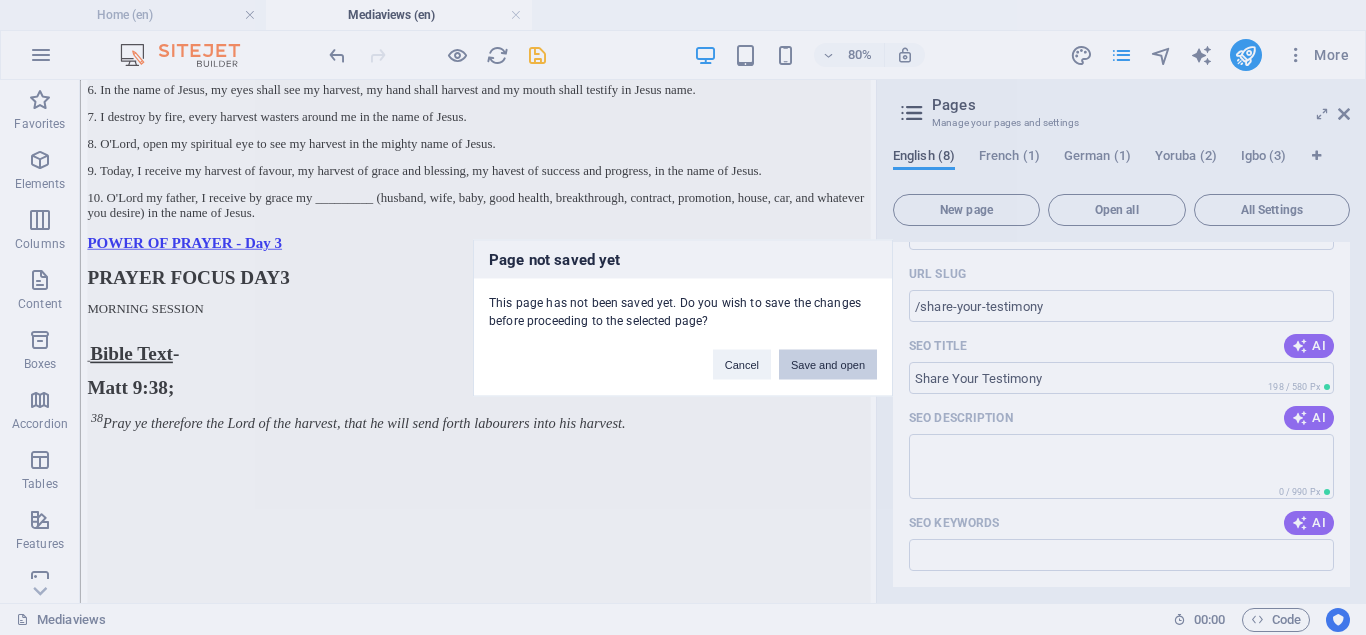 click on "Save and open" at bounding box center [828, 364] 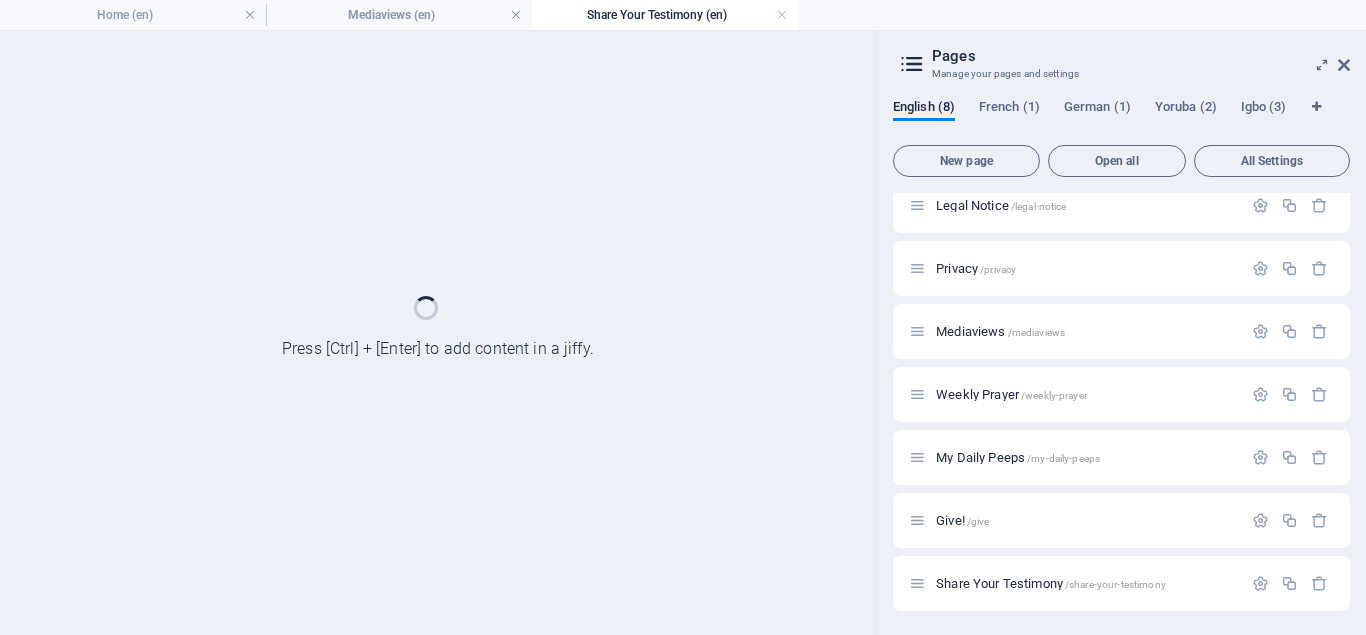 scroll, scrollTop: 78, scrollLeft: 0, axis: vertical 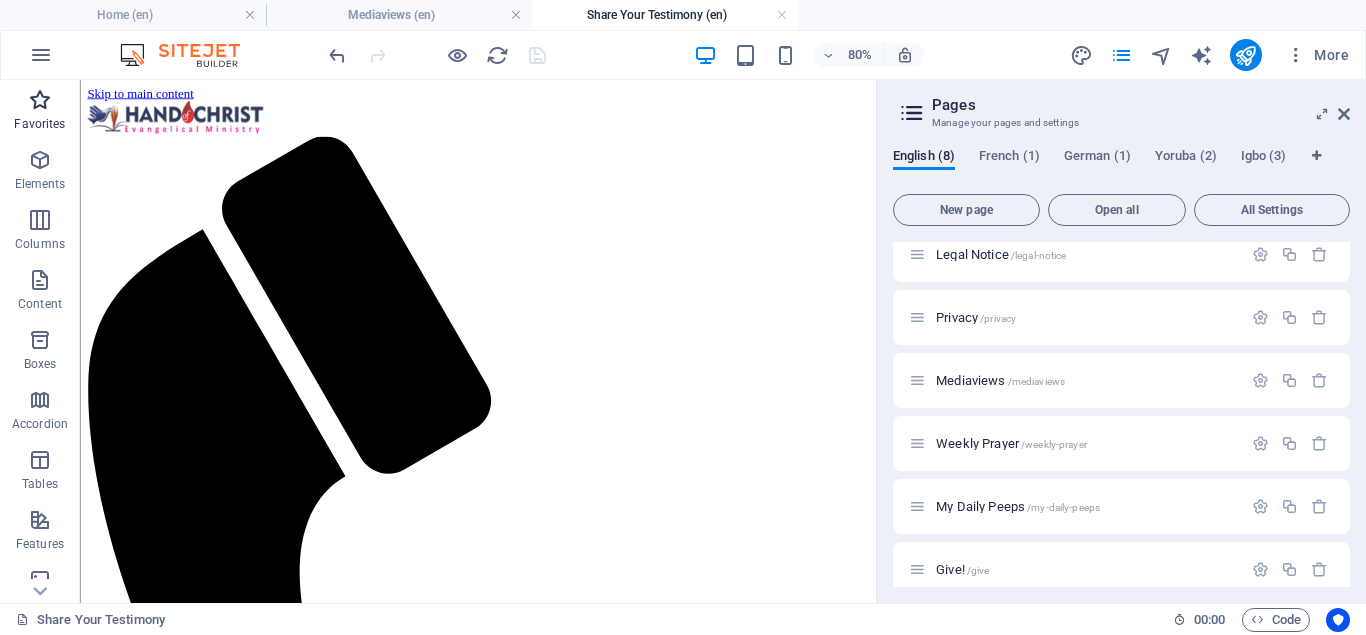 click at bounding box center [40, 100] 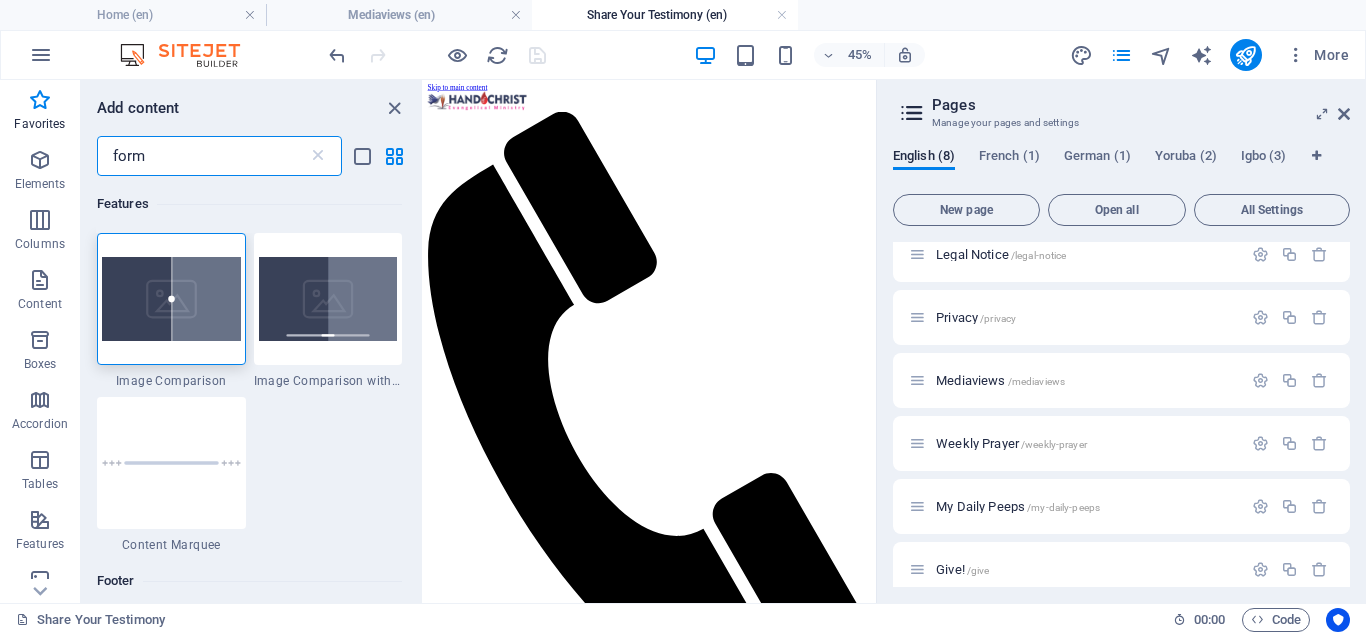 type on "form" 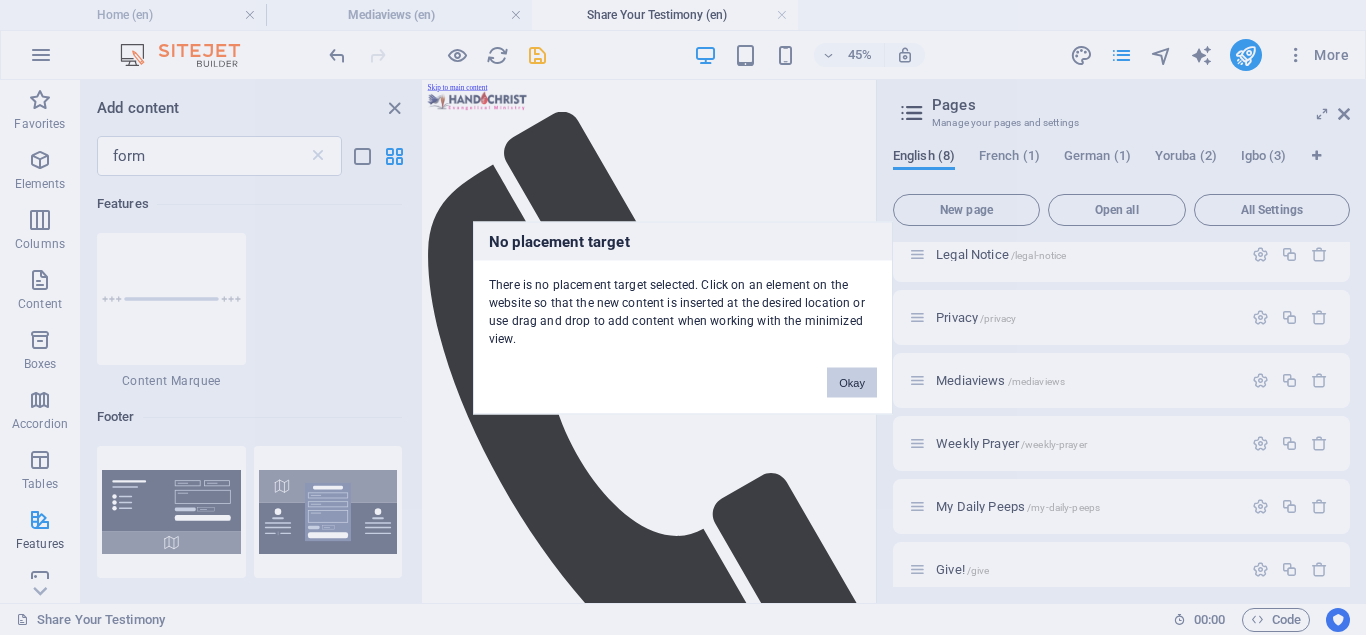 scroll, scrollTop: 180, scrollLeft: 0, axis: vertical 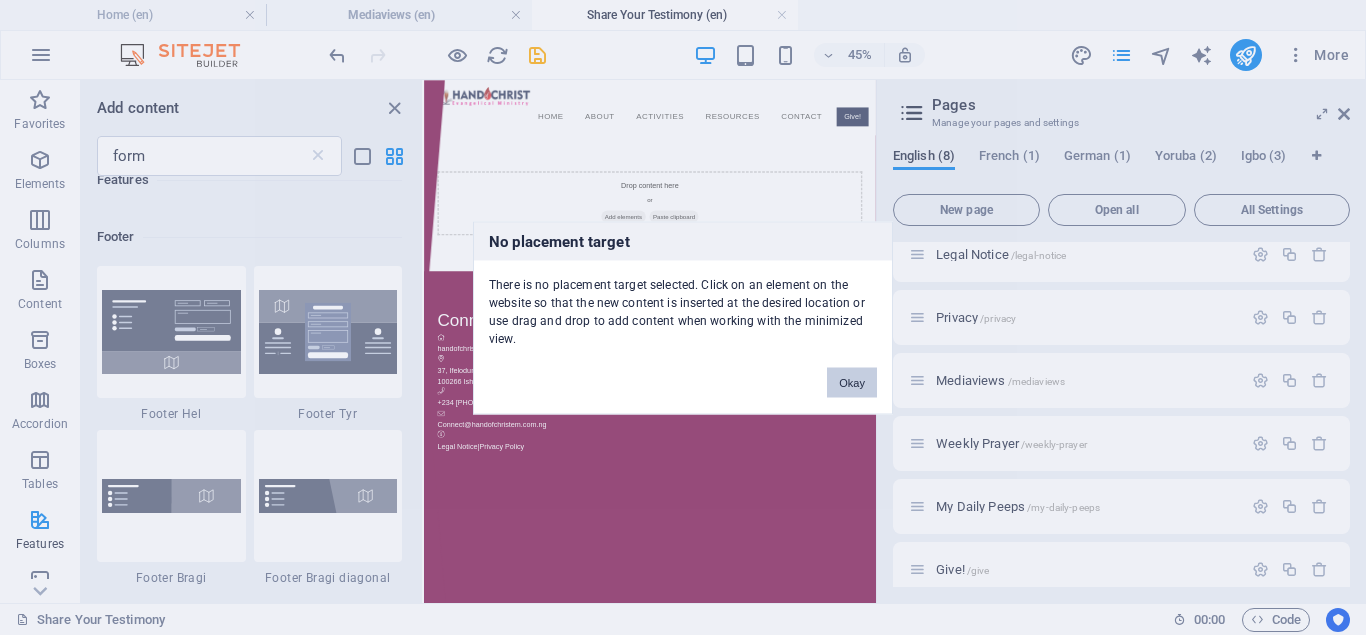 drag, startPoint x: 856, startPoint y: 385, endPoint x: 958, endPoint y: 678, distance: 310.24667 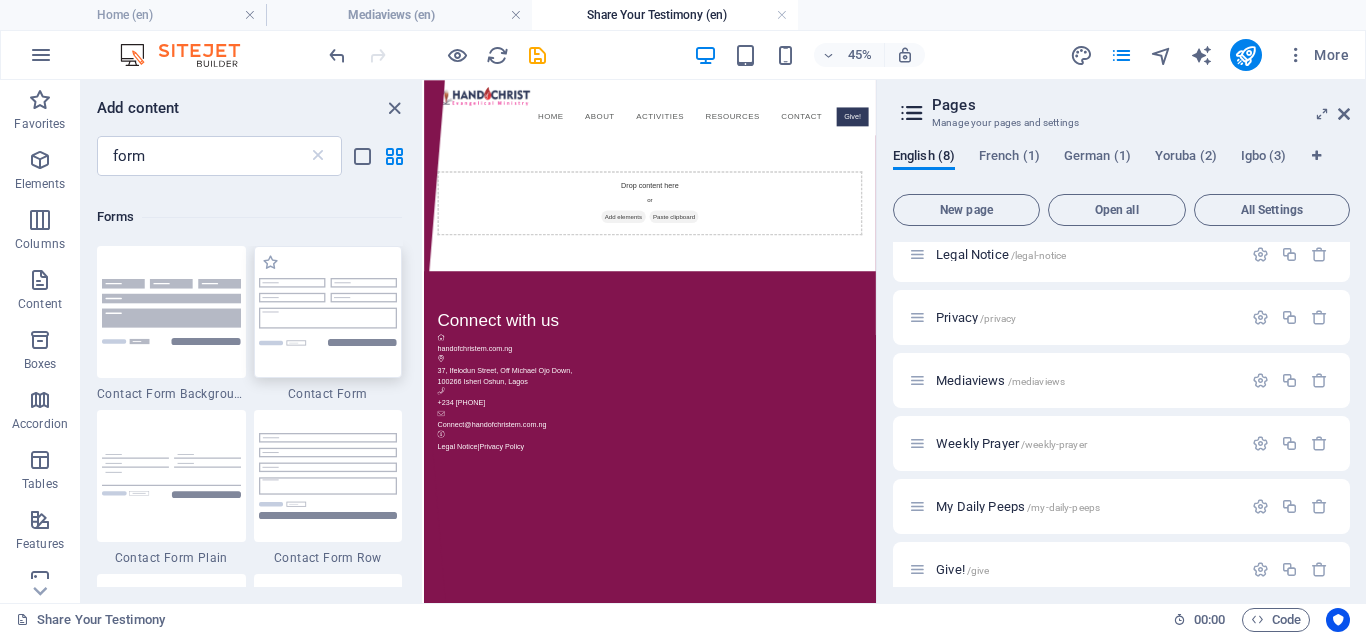 scroll, scrollTop: 720, scrollLeft: 0, axis: vertical 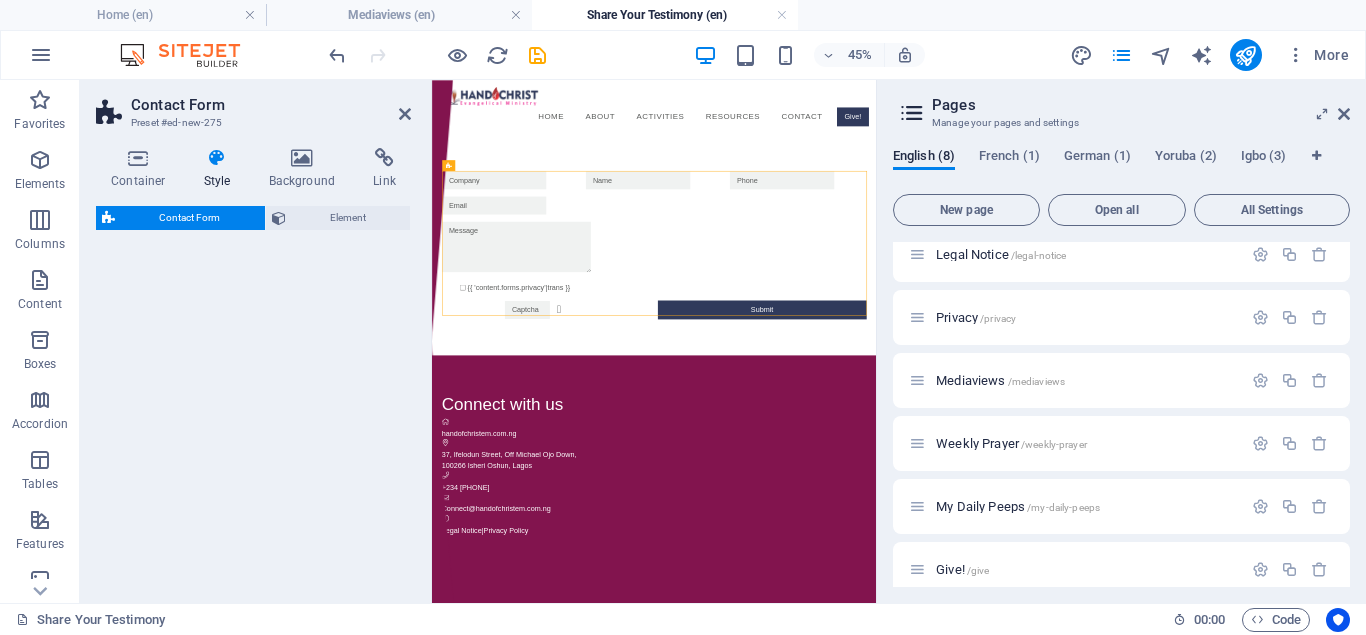 select on "rem" 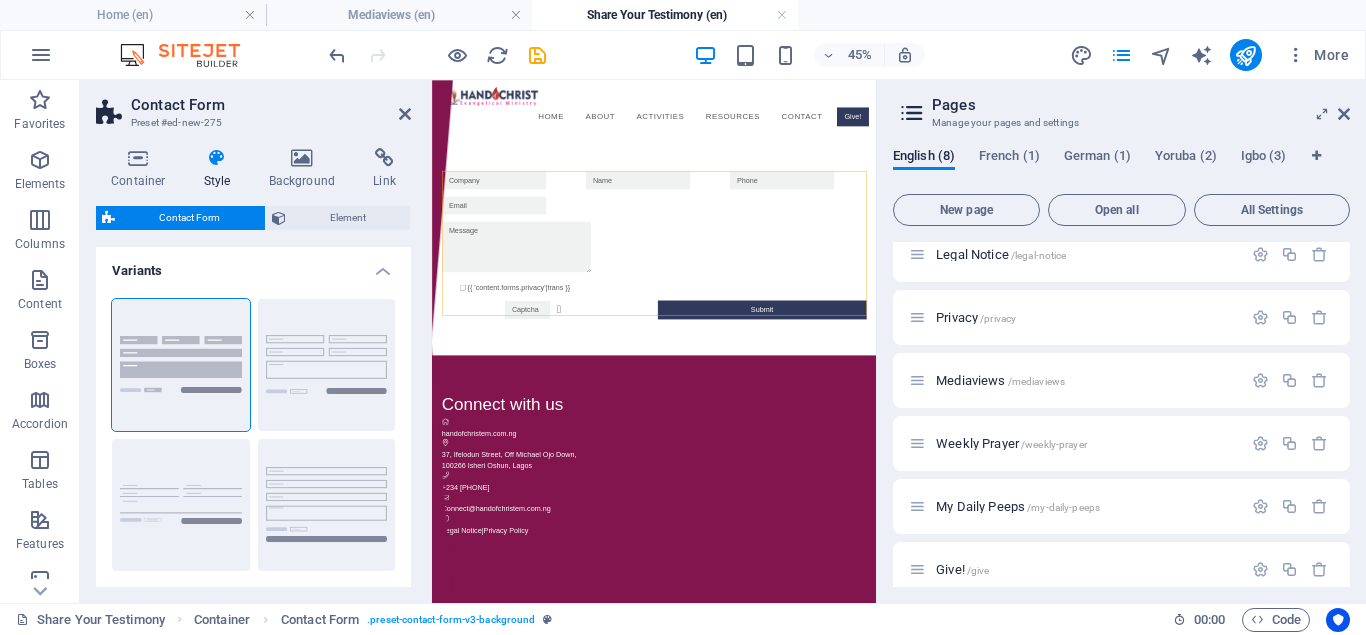 click on "Pages Manage your pages and settings English (8) French (1) German (1) Yoruba (2) Igbo (3) New page Open all All Settings Home / Legal Notice /legal-notice Privacy /privacy Mediaviews /mediaviews Weekly Prayer /weekly-prayer My Daily Peeps  /my-daily-peeps Give! /give Share Your Testimony /share-your-testimony" at bounding box center (1121, 341) 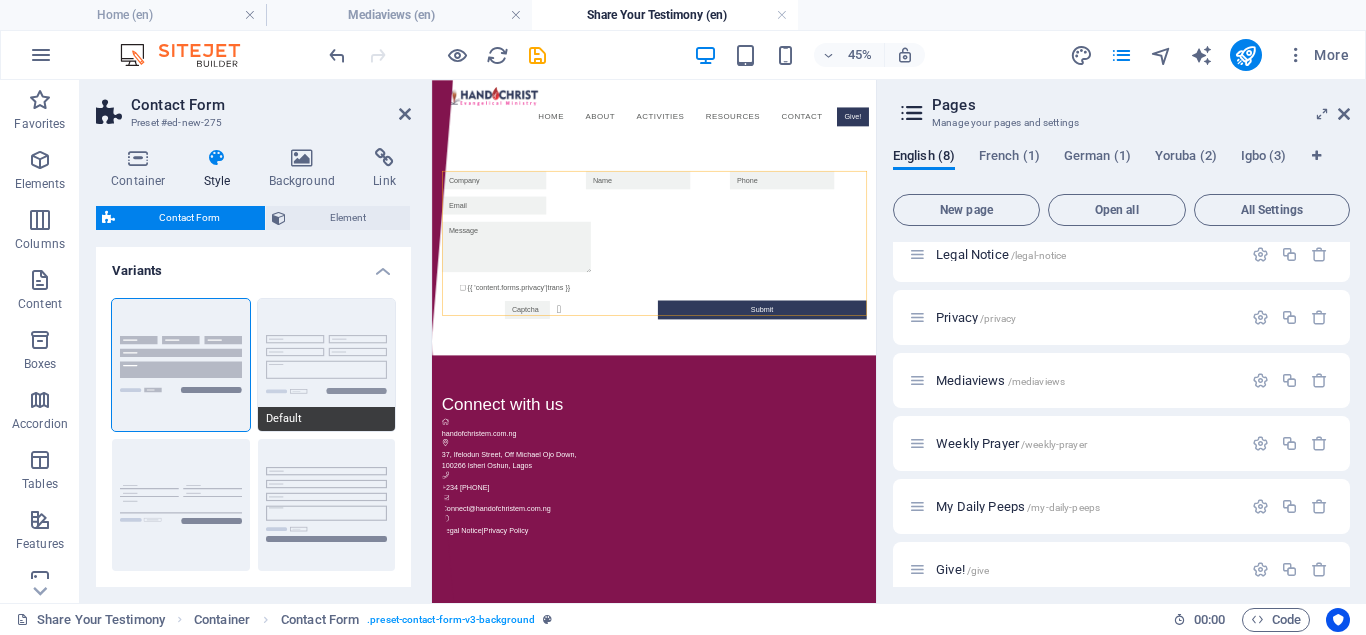 drag, startPoint x: 297, startPoint y: 472, endPoint x: 394, endPoint y: 426, distance: 107.35455 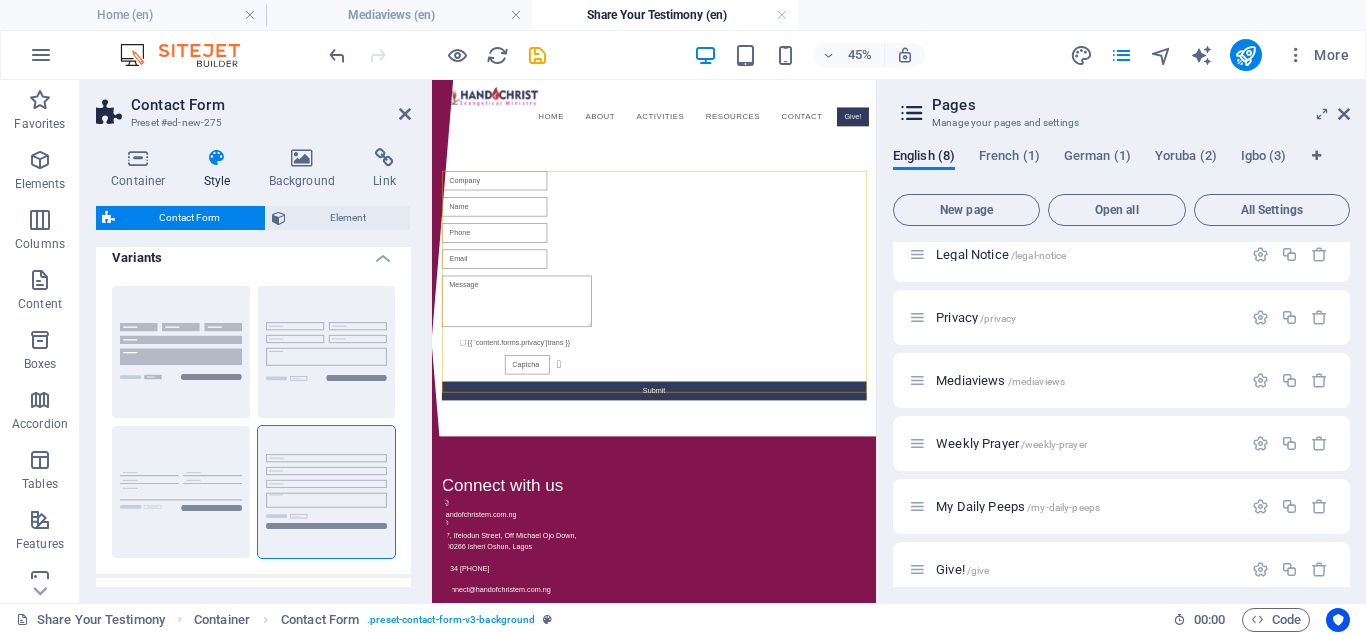 scroll, scrollTop: 0, scrollLeft: 0, axis: both 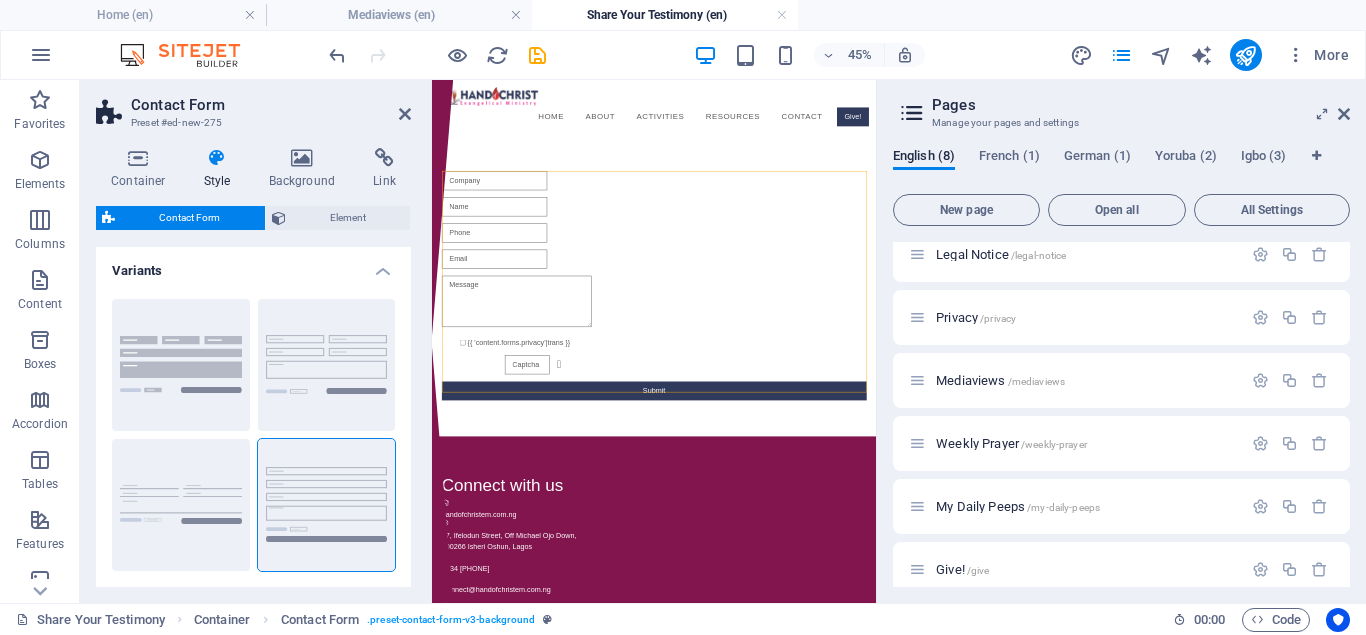 click on "Background" at bounding box center [181, 365] 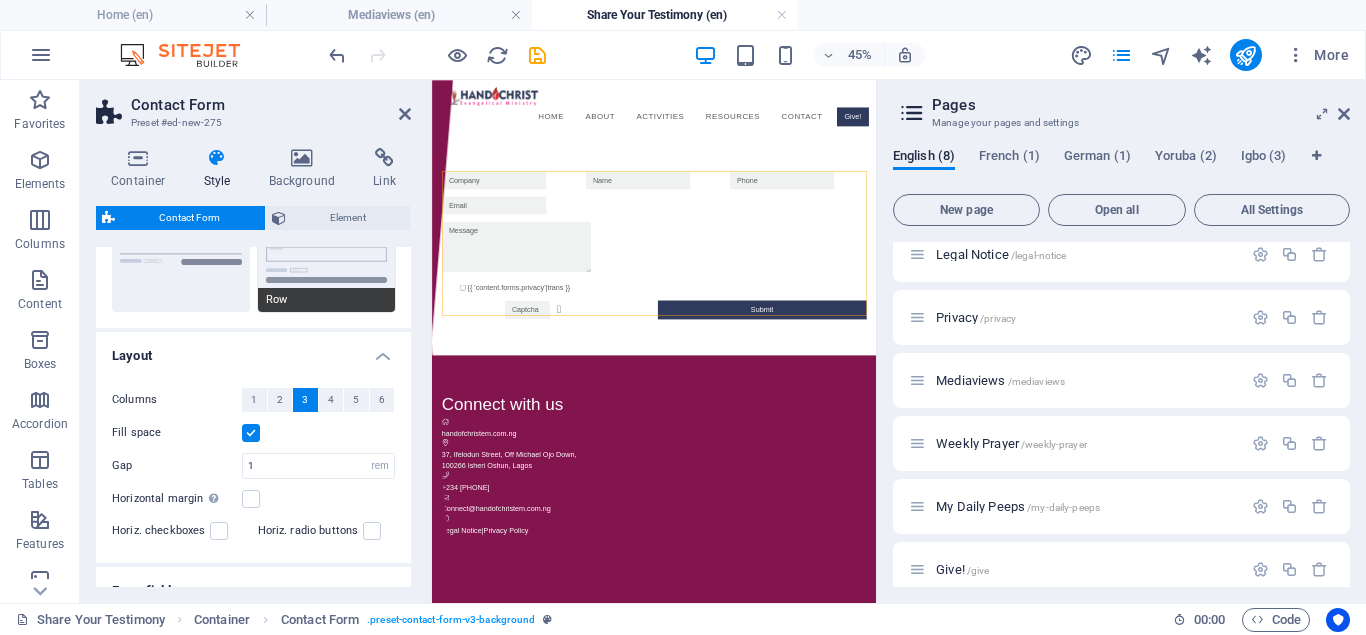 scroll, scrollTop: 270, scrollLeft: 0, axis: vertical 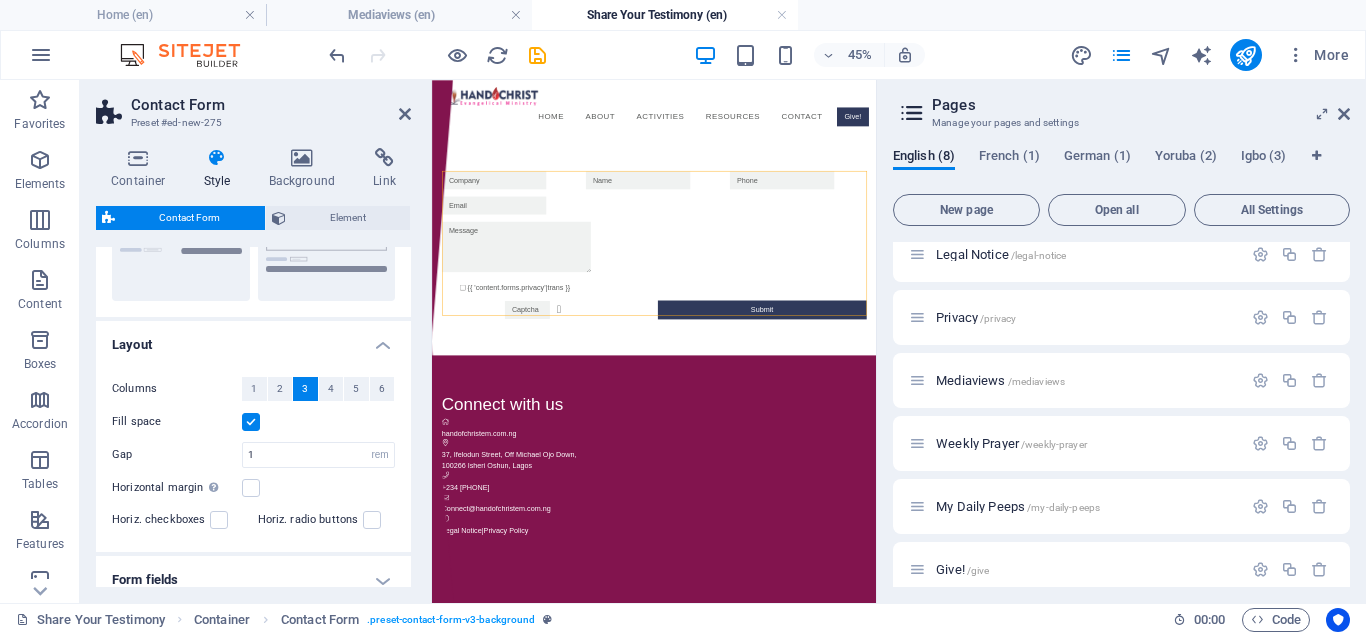 click on "1" at bounding box center [254, 389] 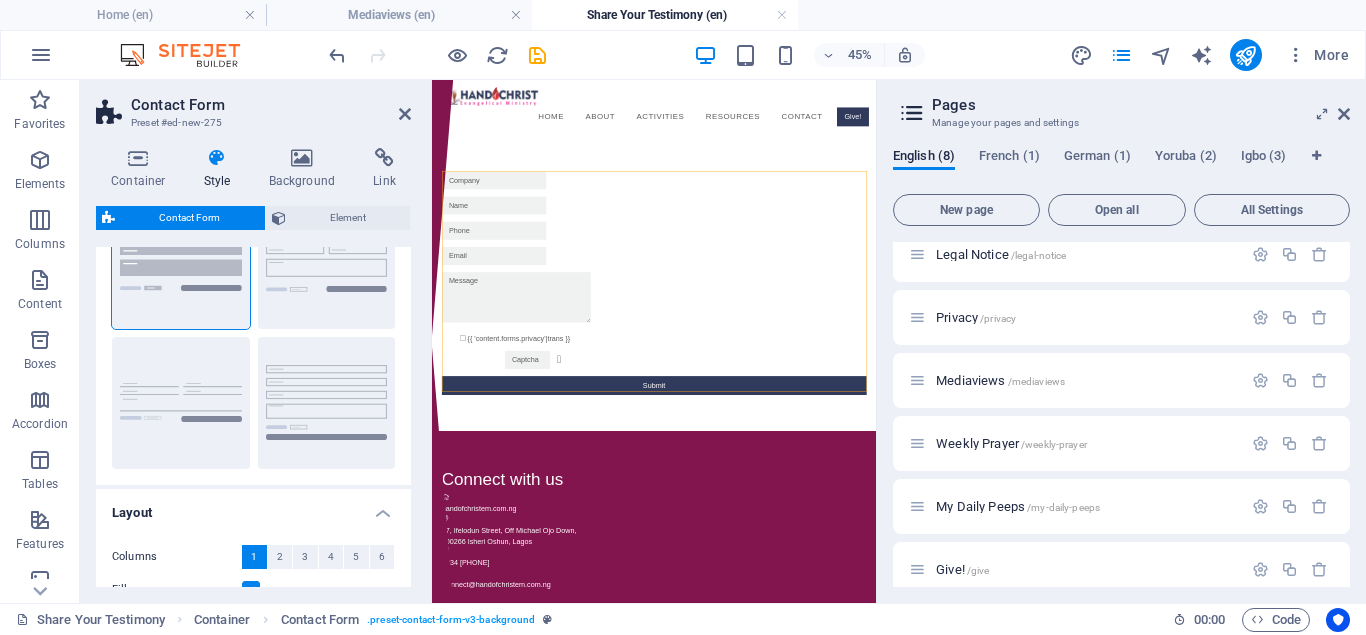 scroll, scrollTop: 90, scrollLeft: 0, axis: vertical 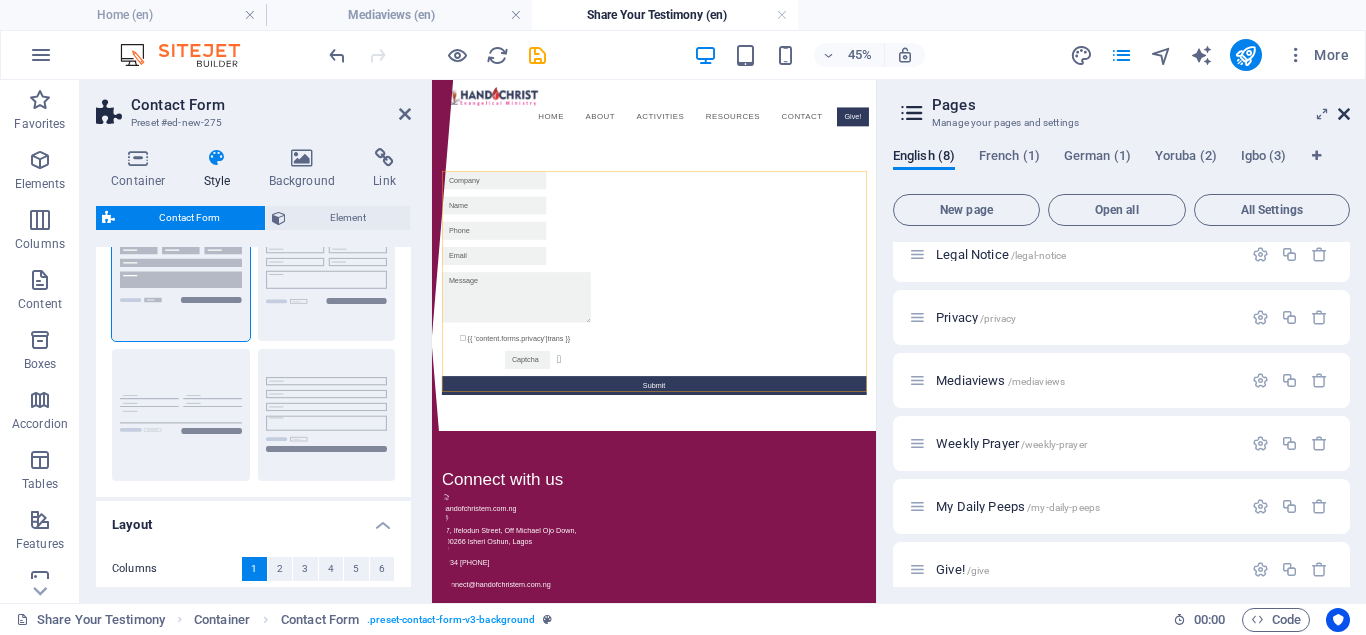 click at bounding box center (1344, 114) 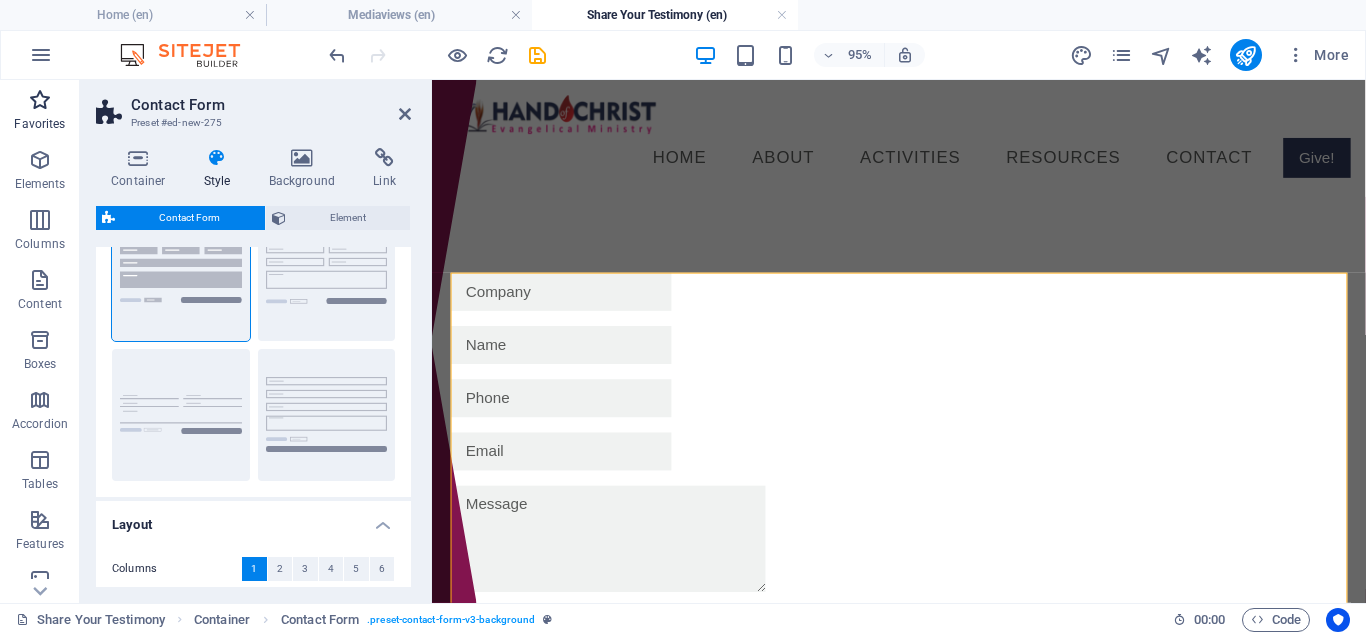 click on "Favorites" at bounding box center [40, 112] 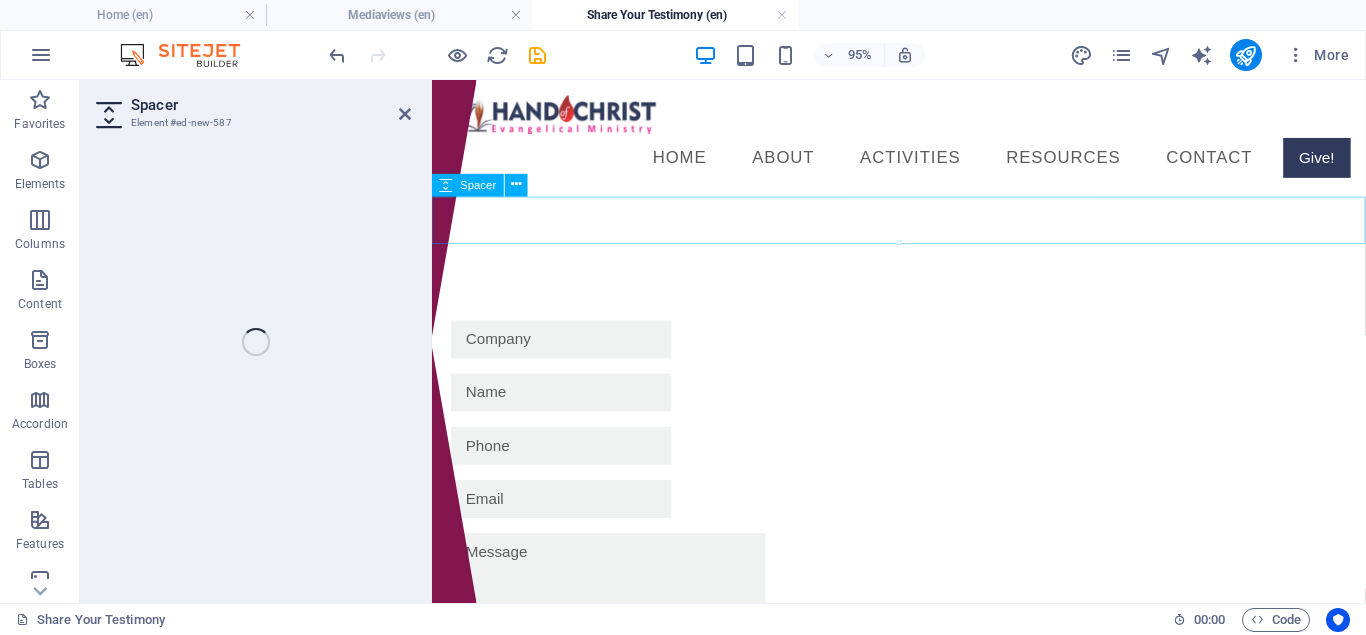 select on "px" 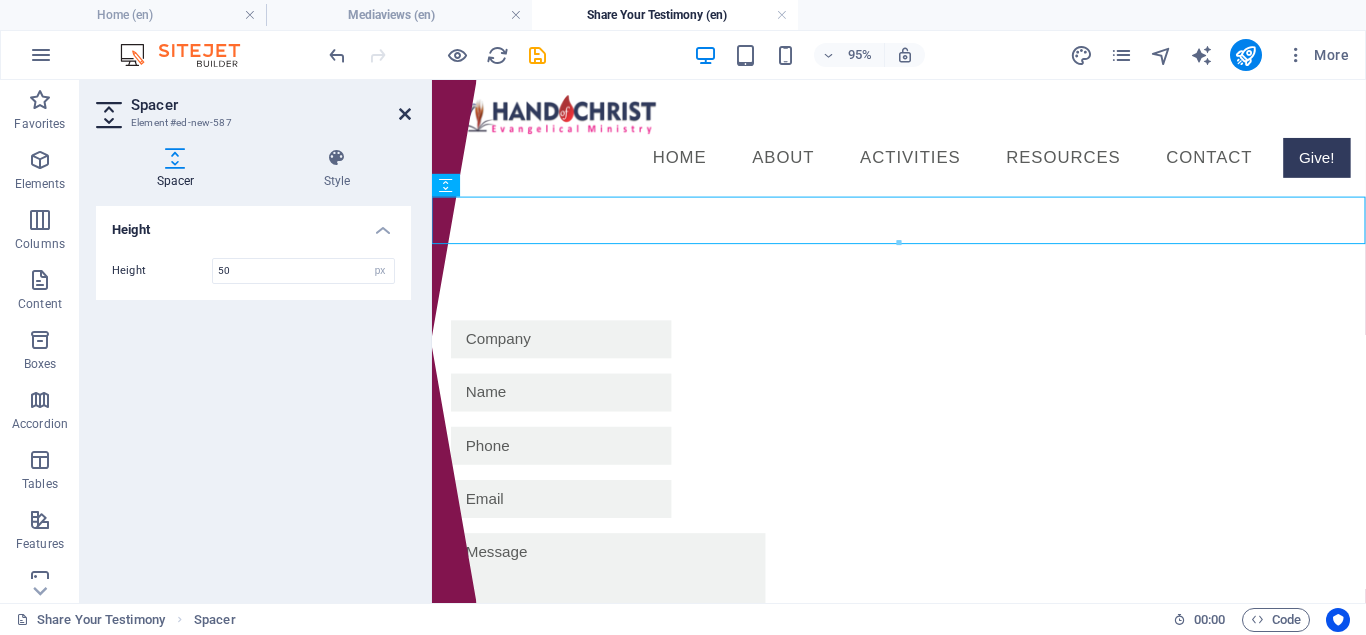 click at bounding box center [405, 114] 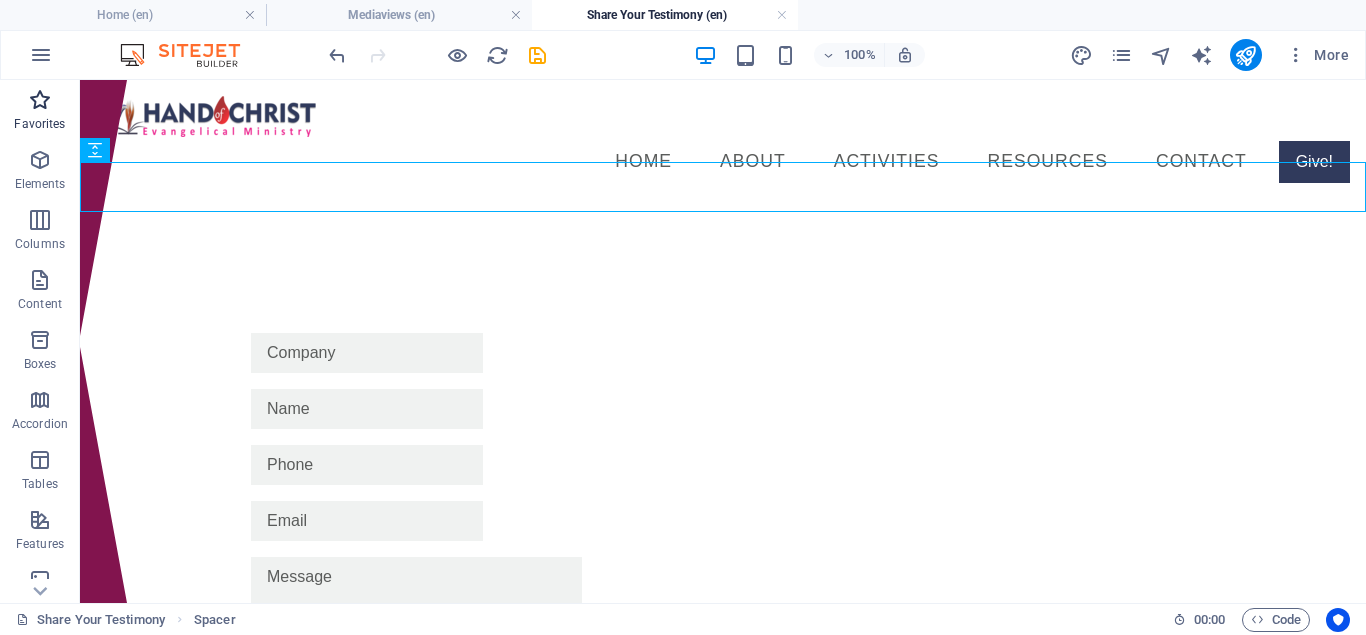 click on "Favorites" at bounding box center [40, 112] 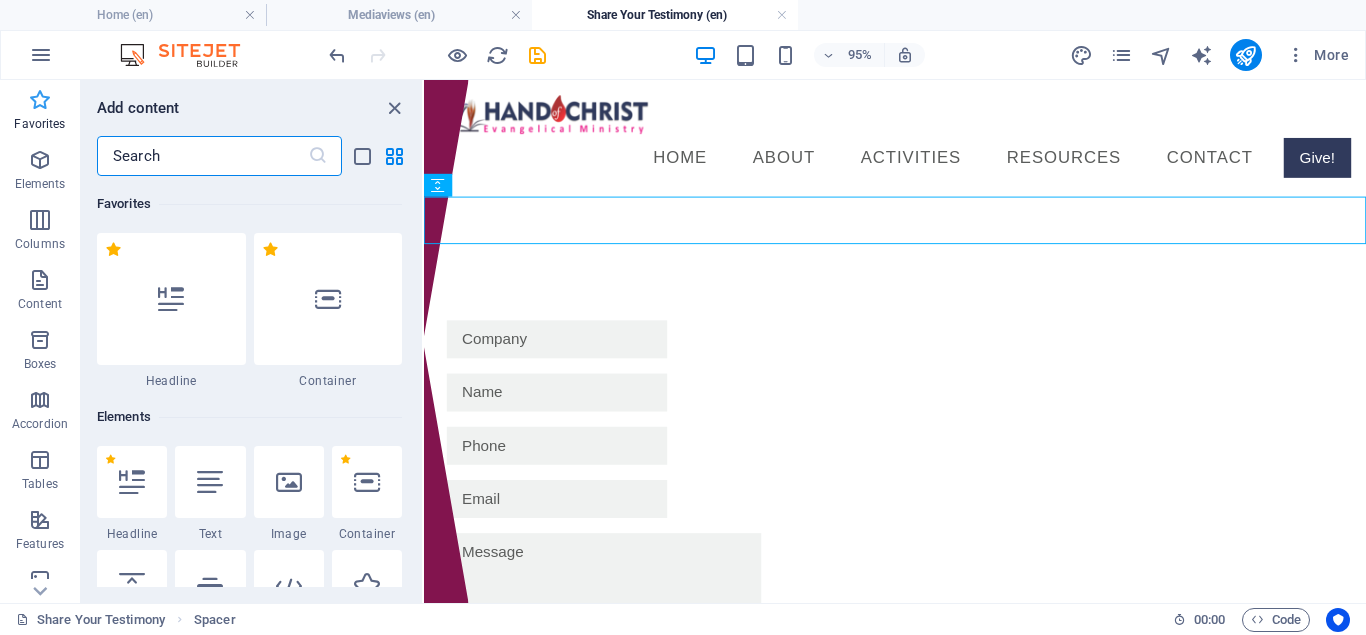 click on "Favorites" at bounding box center [39, 124] 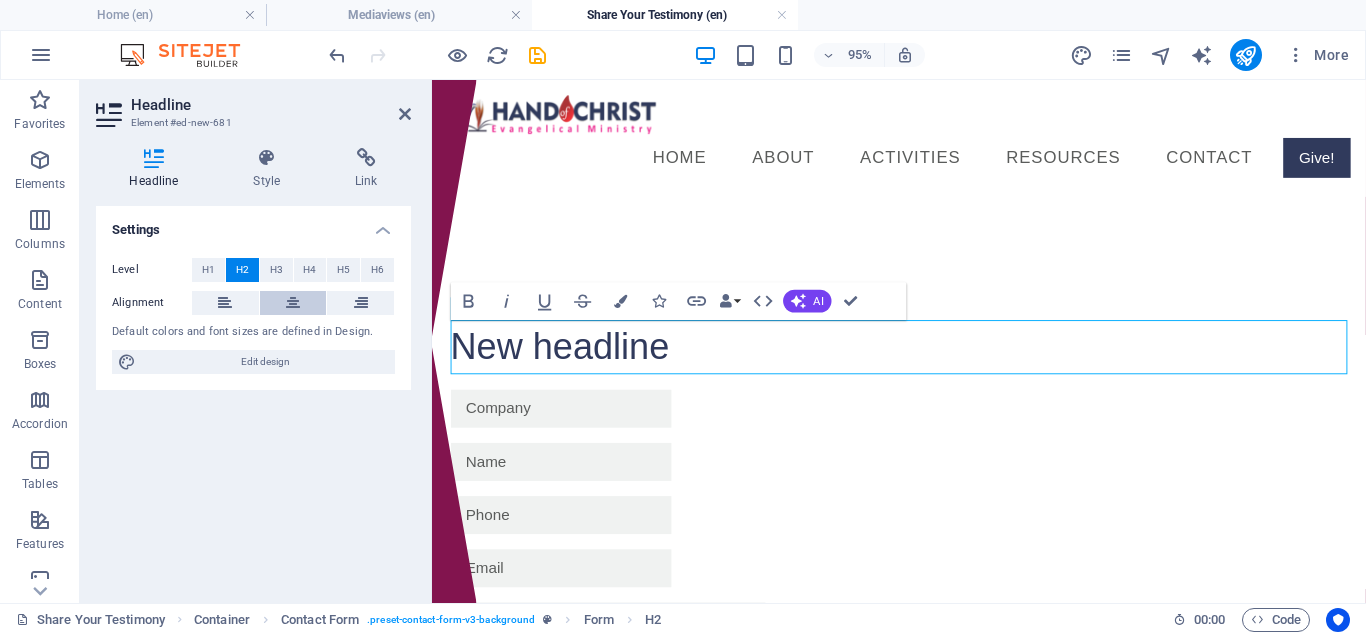 click at bounding box center [293, 303] 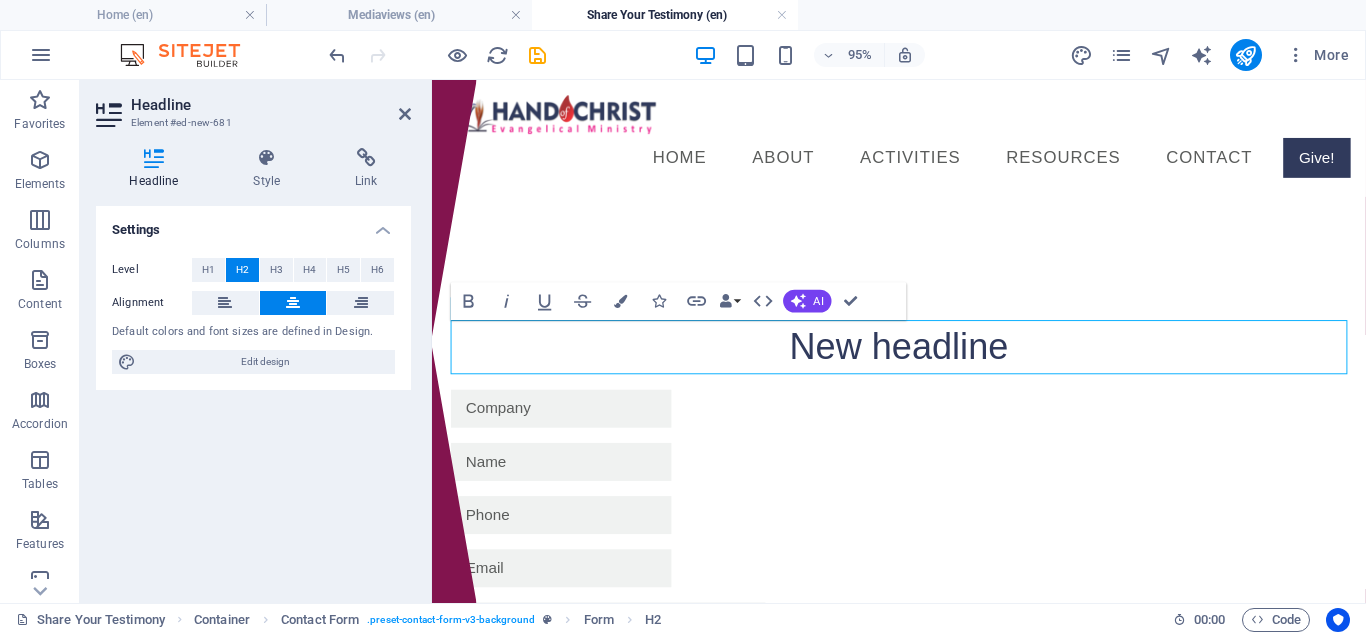 type 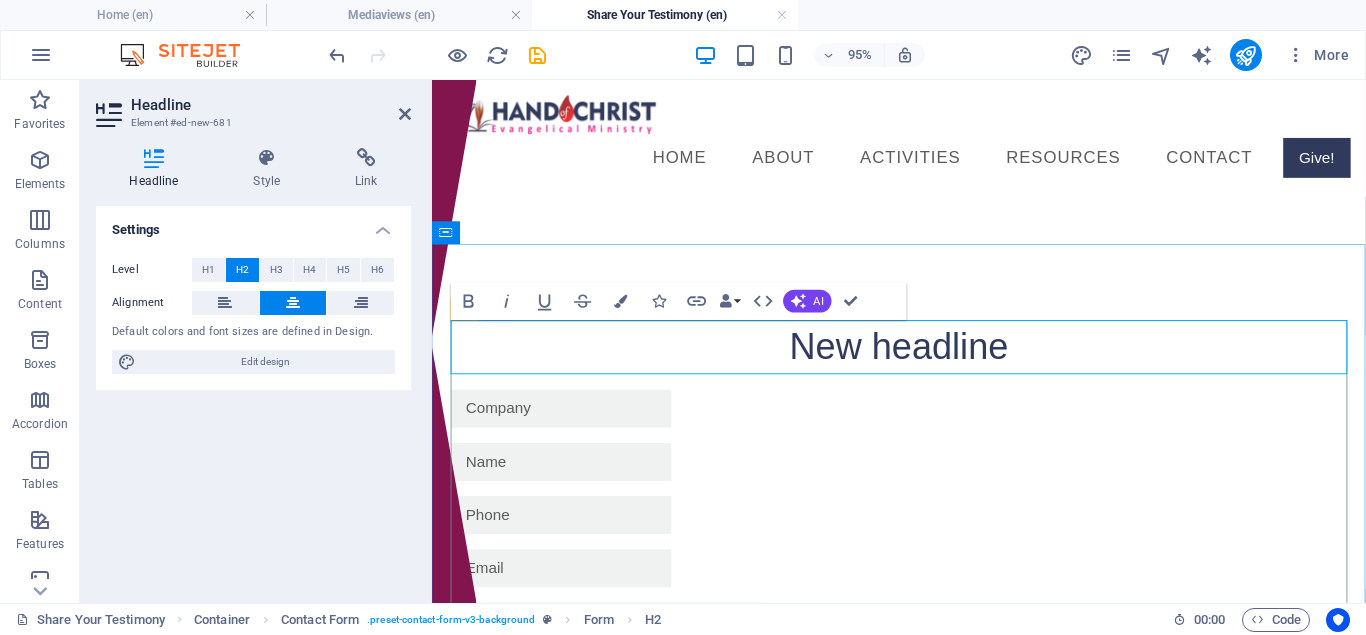 click on "New headline" at bounding box center (924, 361) 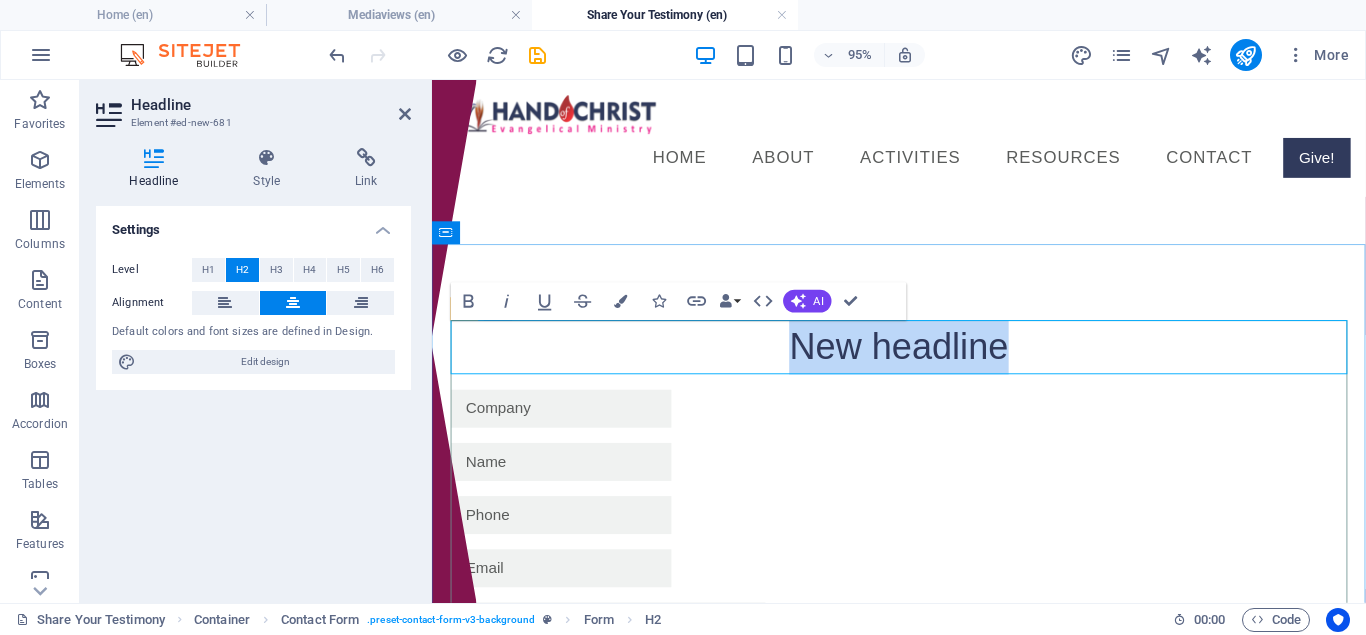 drag, startPoint x: 1031, startPoint y: 366, endPoint x: 816, endPoint y: 354, distance: 215.33463 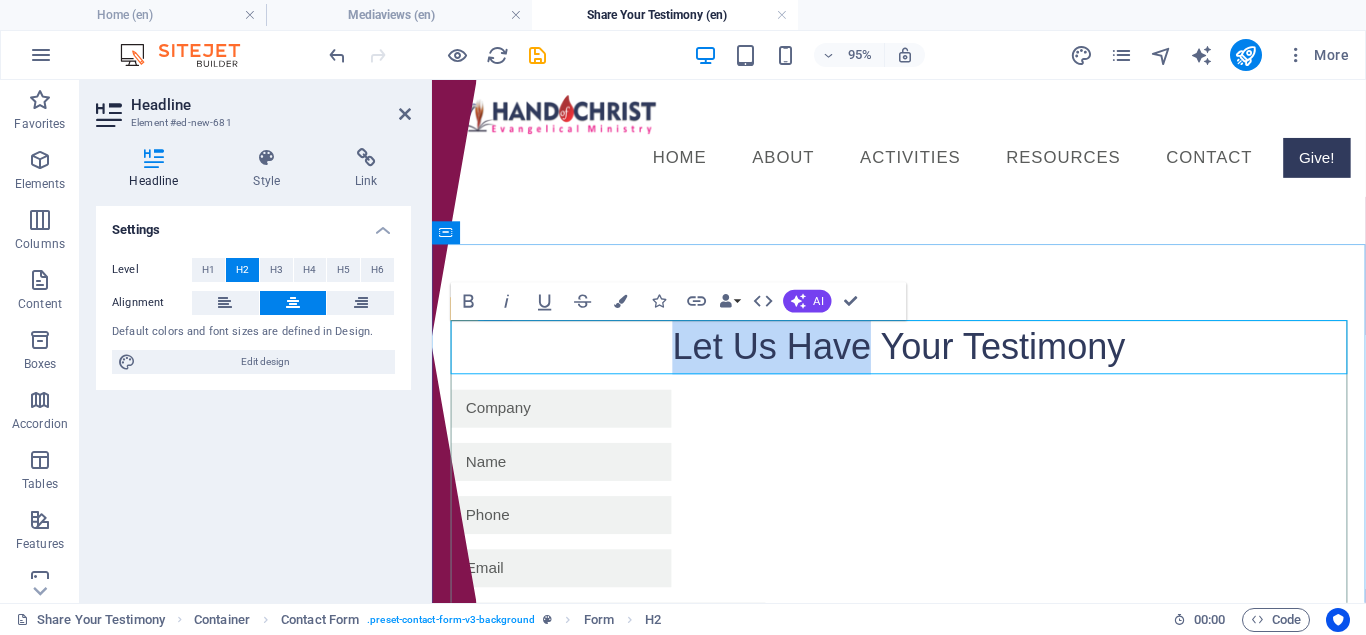 drag, startPoint x: 889, startPoint y: 361, endPoint x: 676, endPoint y: 352, distance: 213.19006 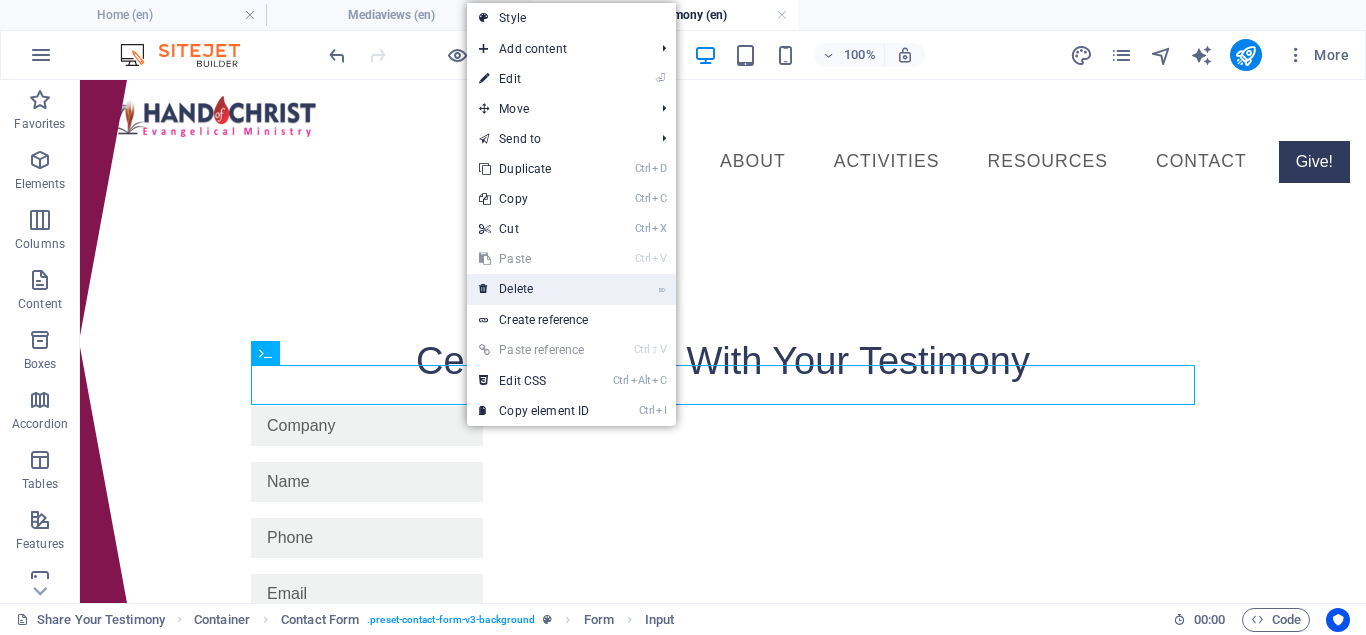 drag, startPoint x: 511, startPoint y: 290, endPoint x: 433, endPoint y: 218, distance: 106.15083 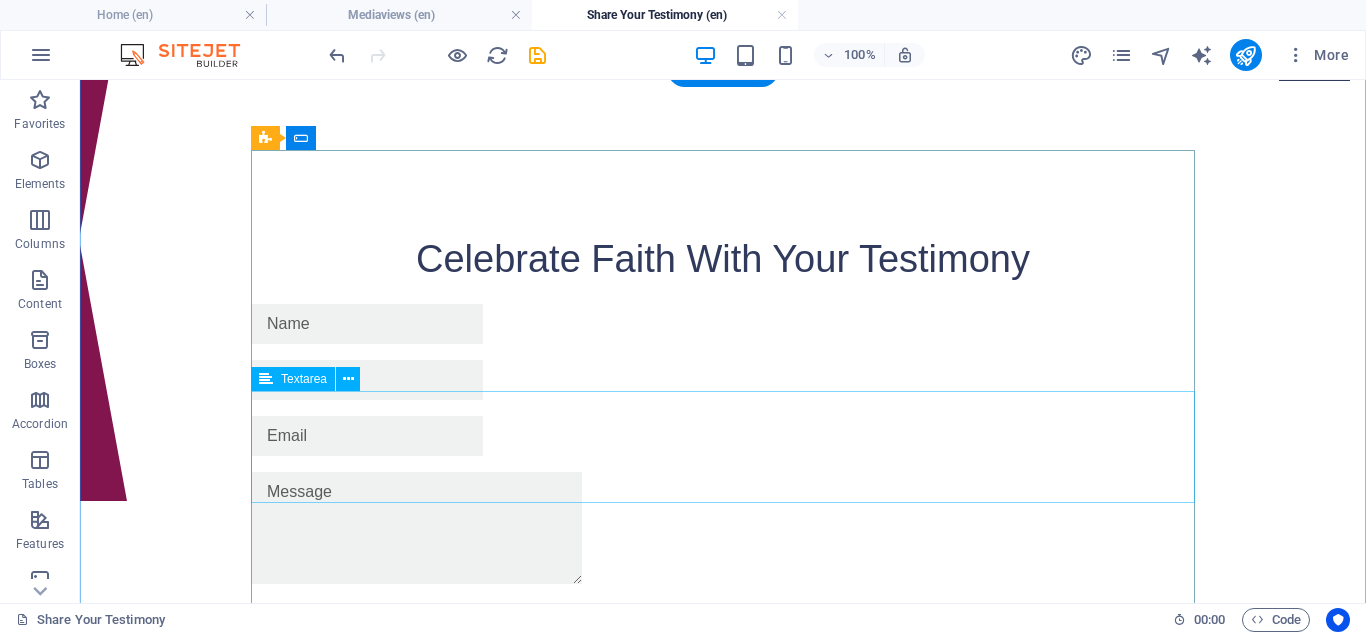 scroll, scrollTop: 204, scrollLeft: 0, axis: vertical 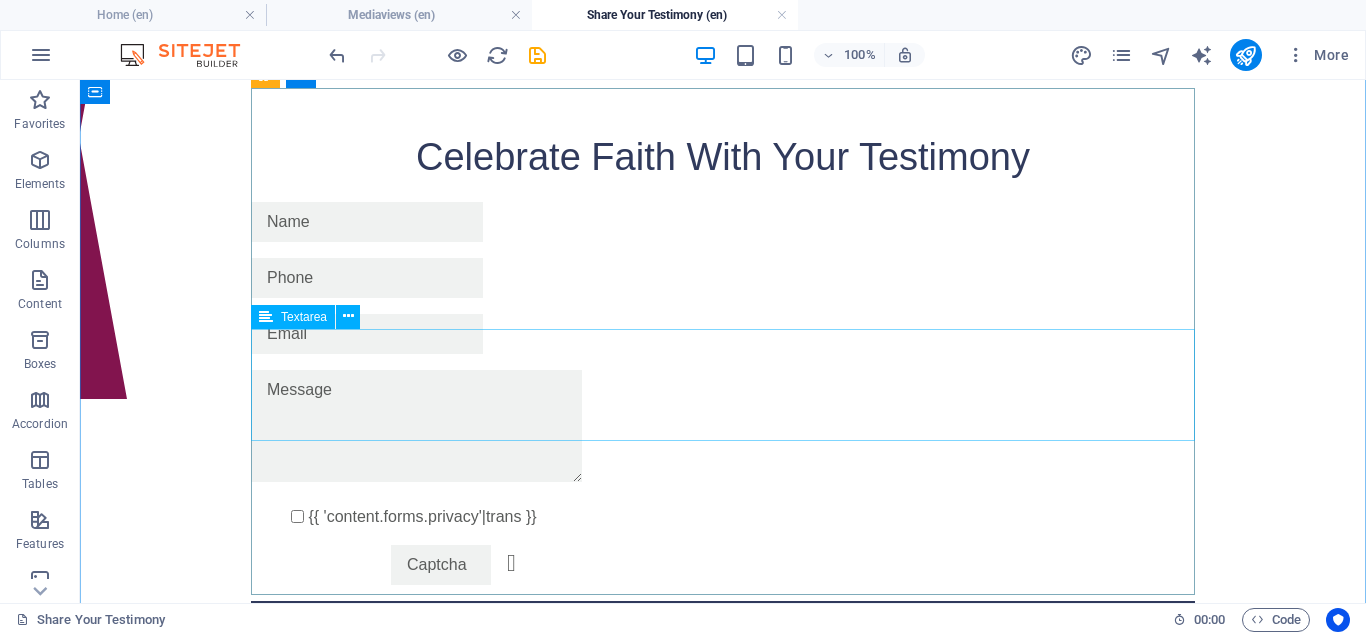 click at bounding box center (723, 429) 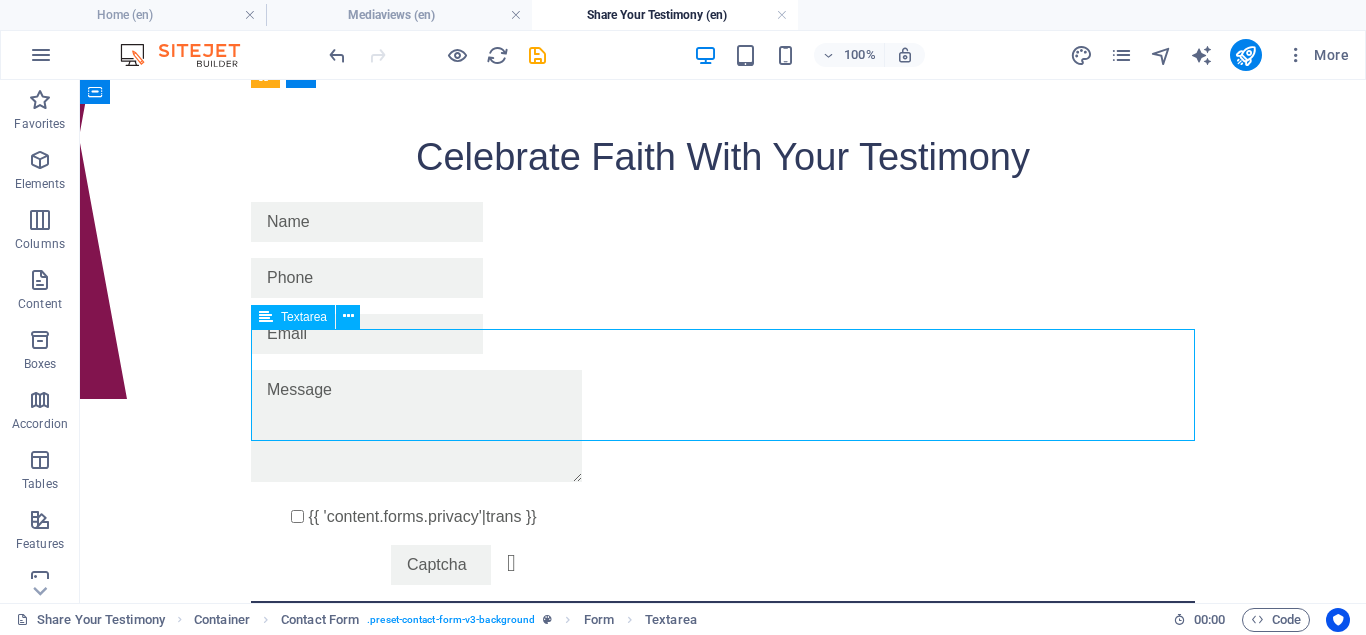 click at bounding box center (723, 429) 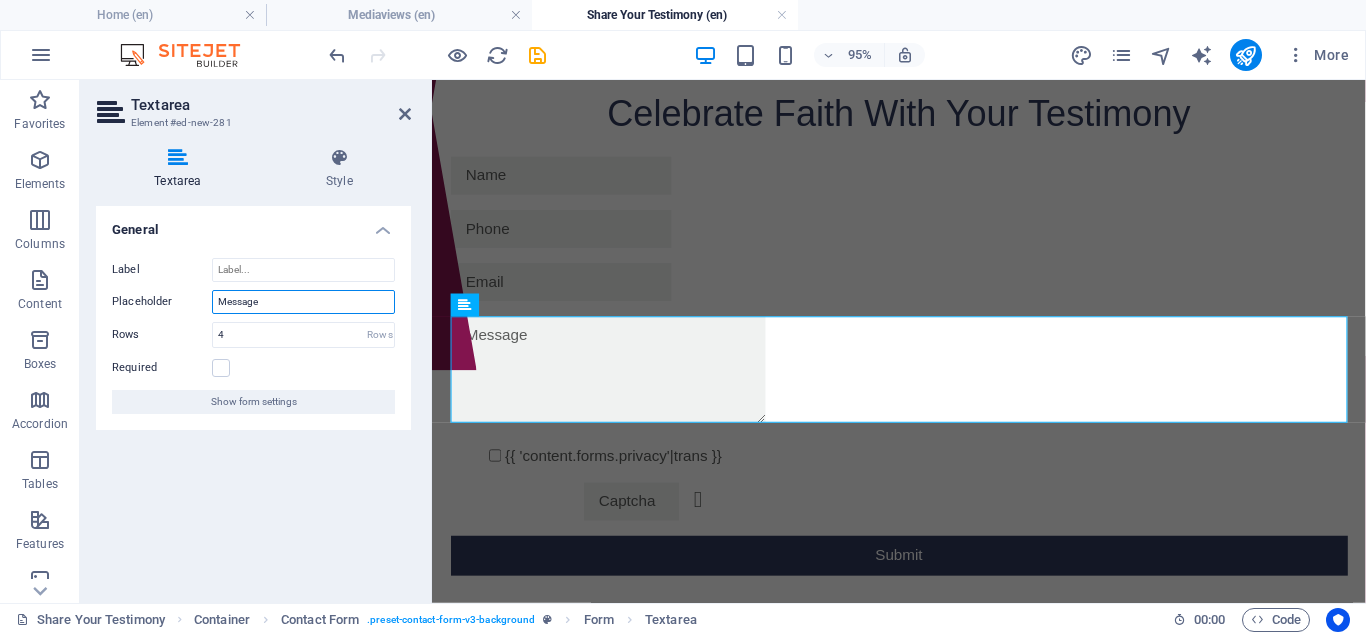 drag, startPoint x: 270, startPoint y: 300, endPoint x: 178, endPoint y: 293, distance: 92.26592 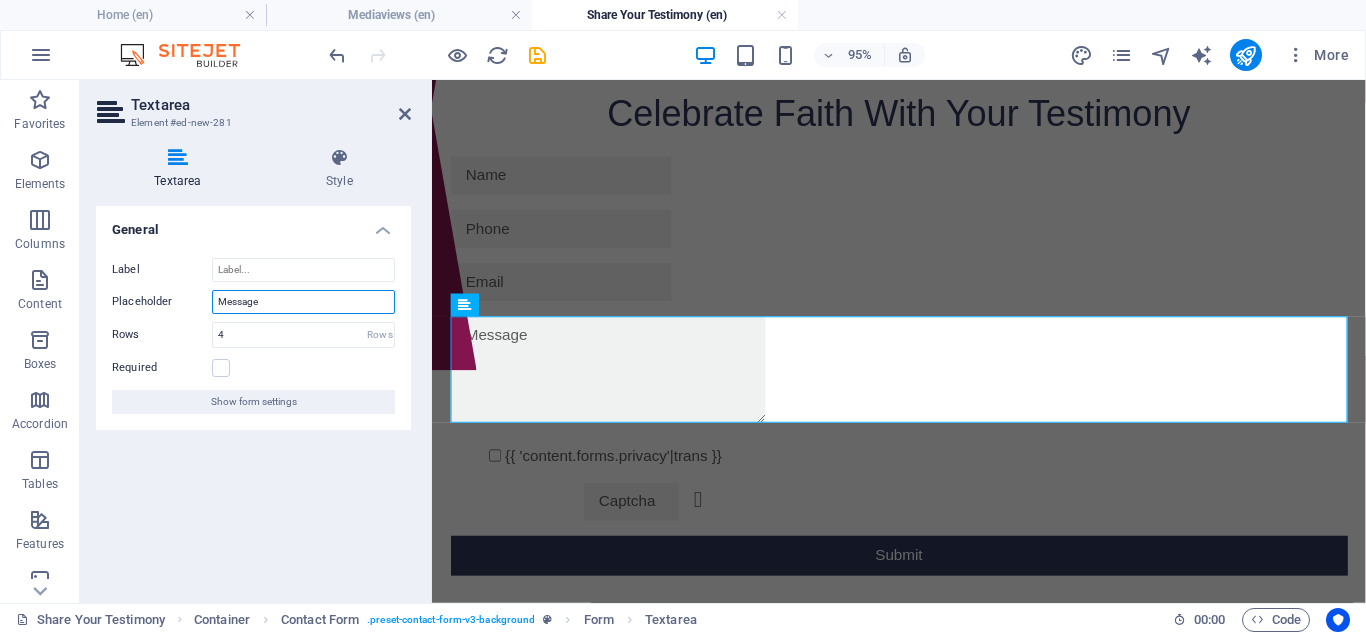 click on "Message" at bounding box center [303, 302] 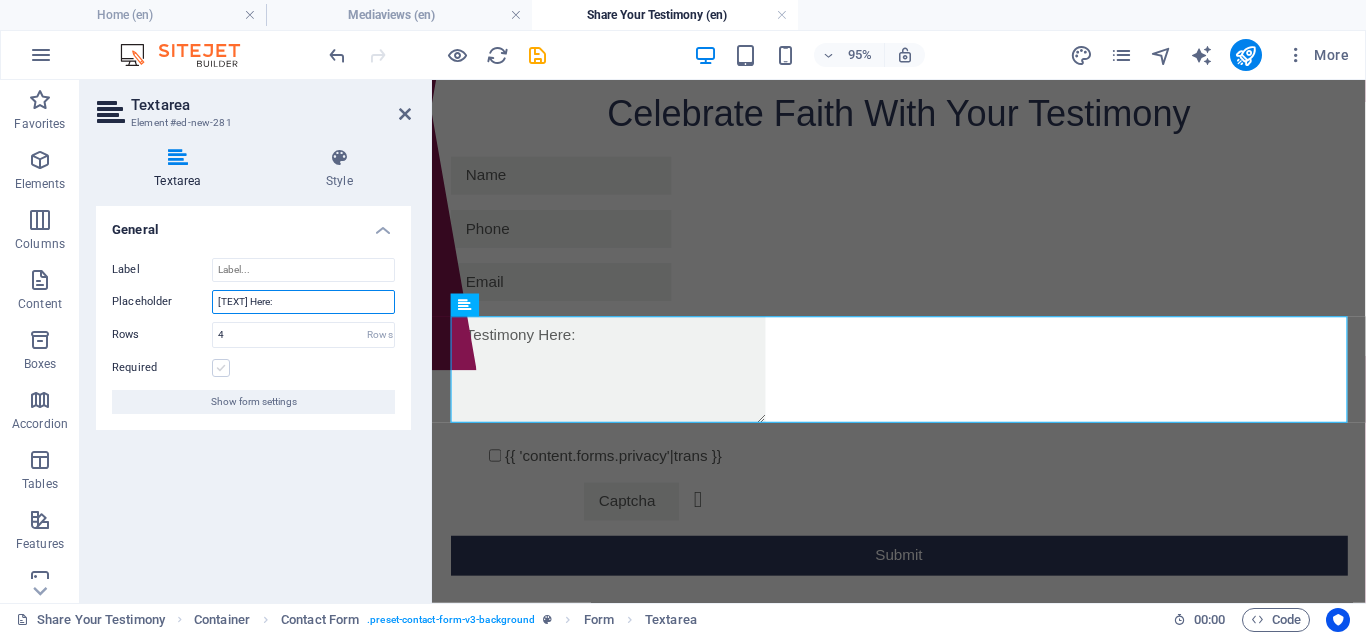 type on "[TEXT] Here:" 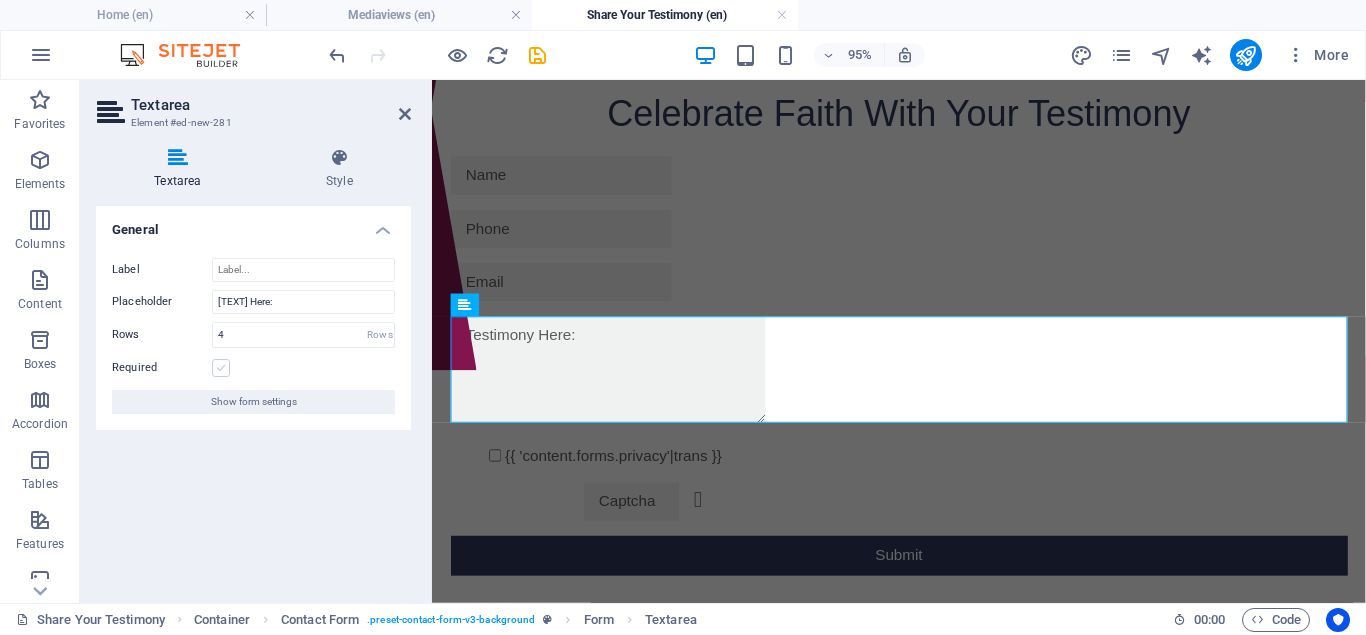 click at bounding box center (221, 368) 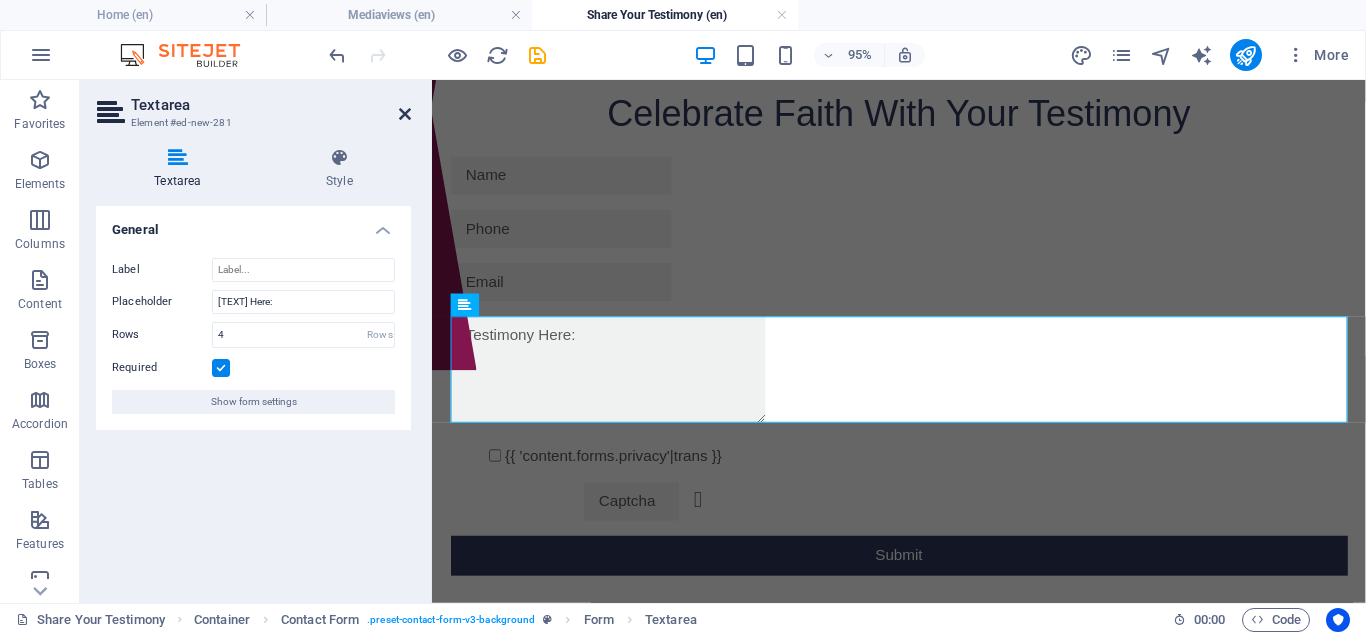 click at bounding box center (405, 114) 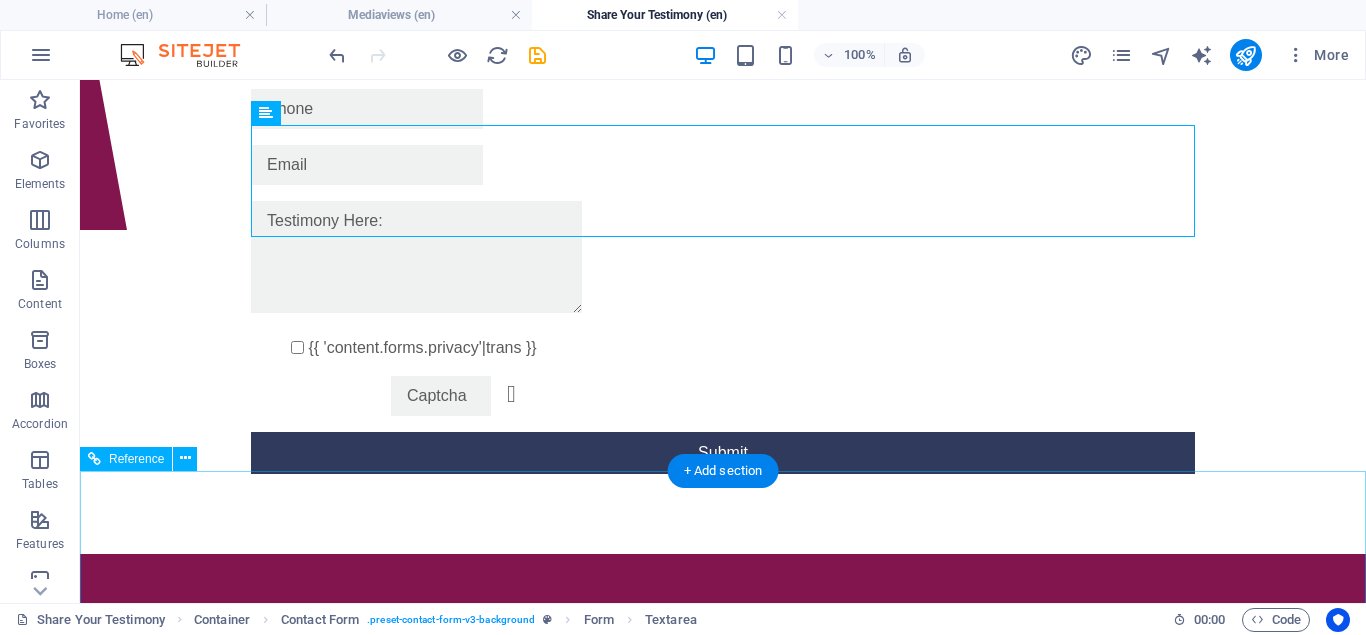 scroll, scrollTop: 408, scrollLeft: 0, axis: vertical 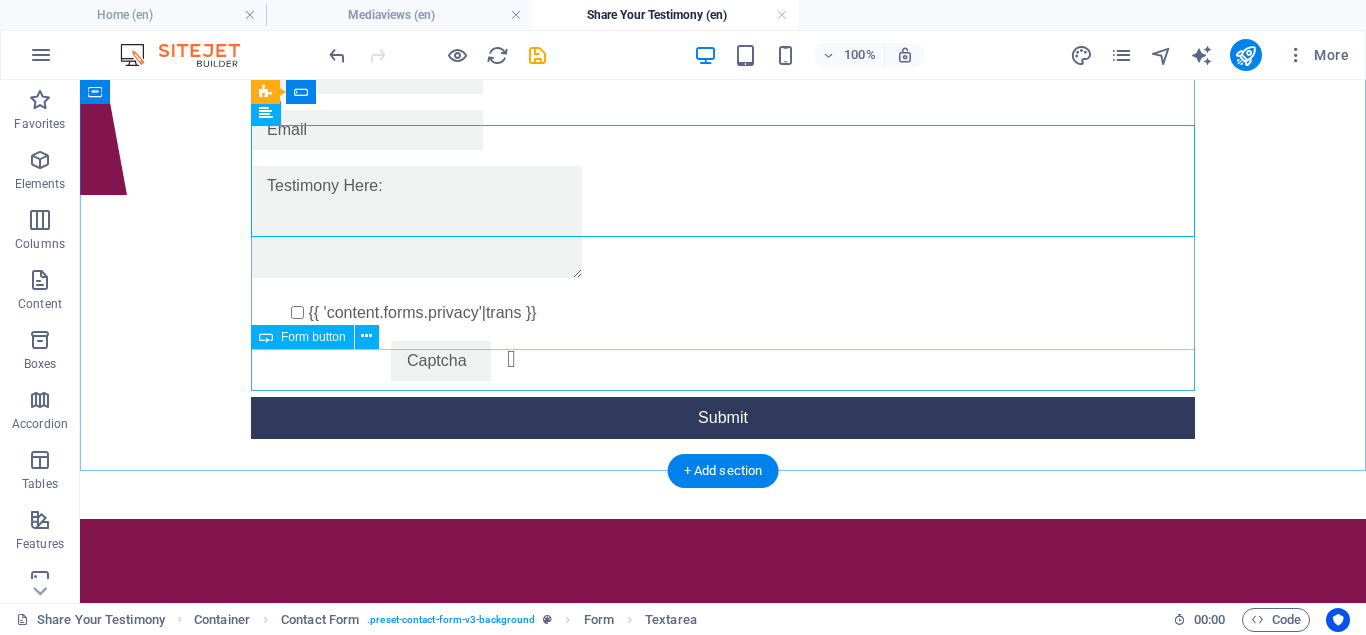 click on "Submit" at bounding box center (723, 418) 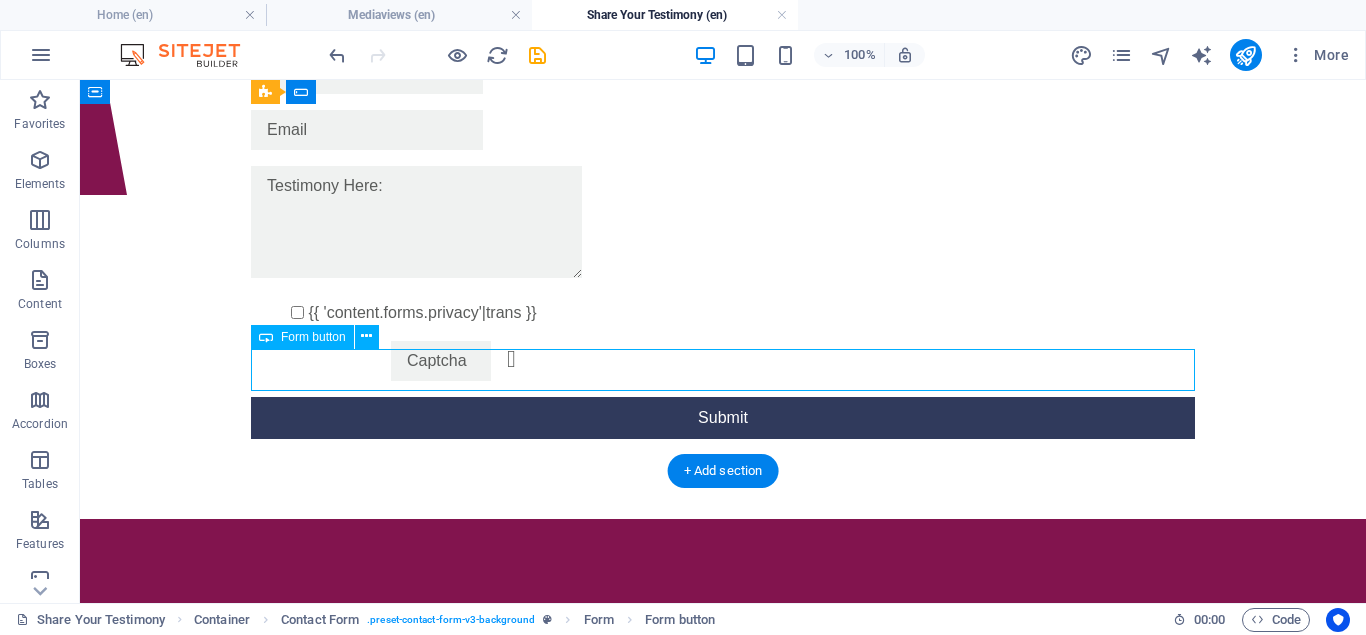 click on "Submit" at bounding box center (723, 418) 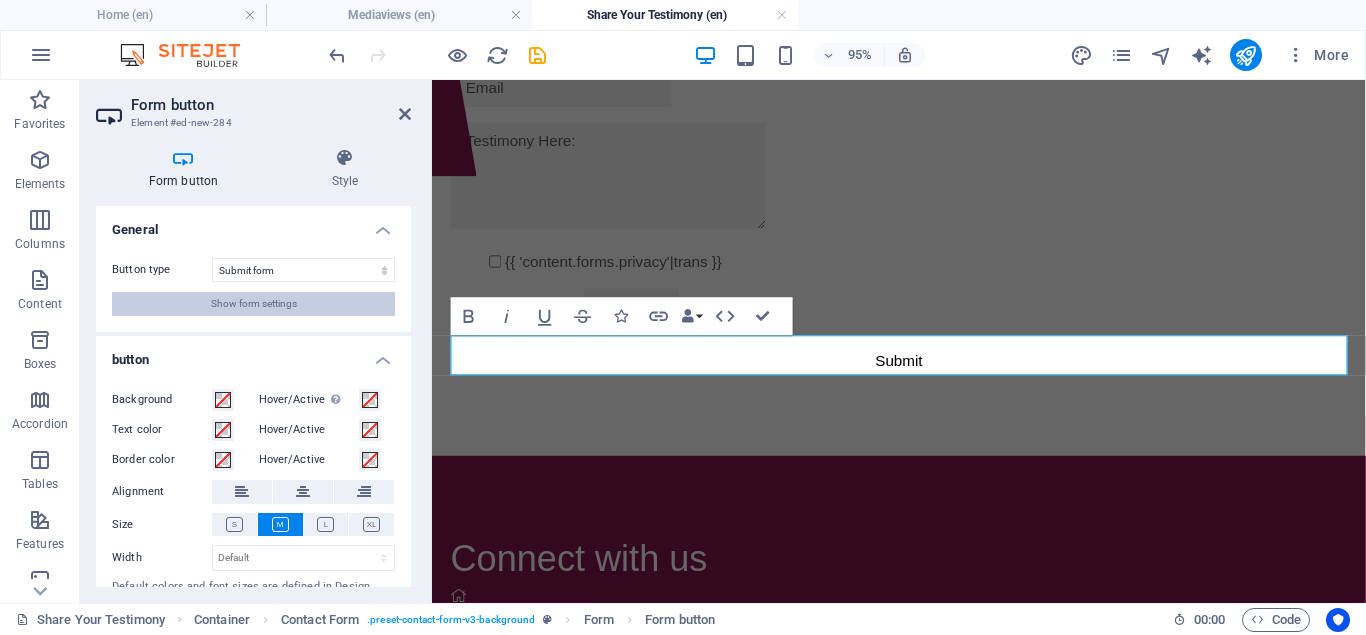 click on "Show form settings" at bounding box center (254, 304) 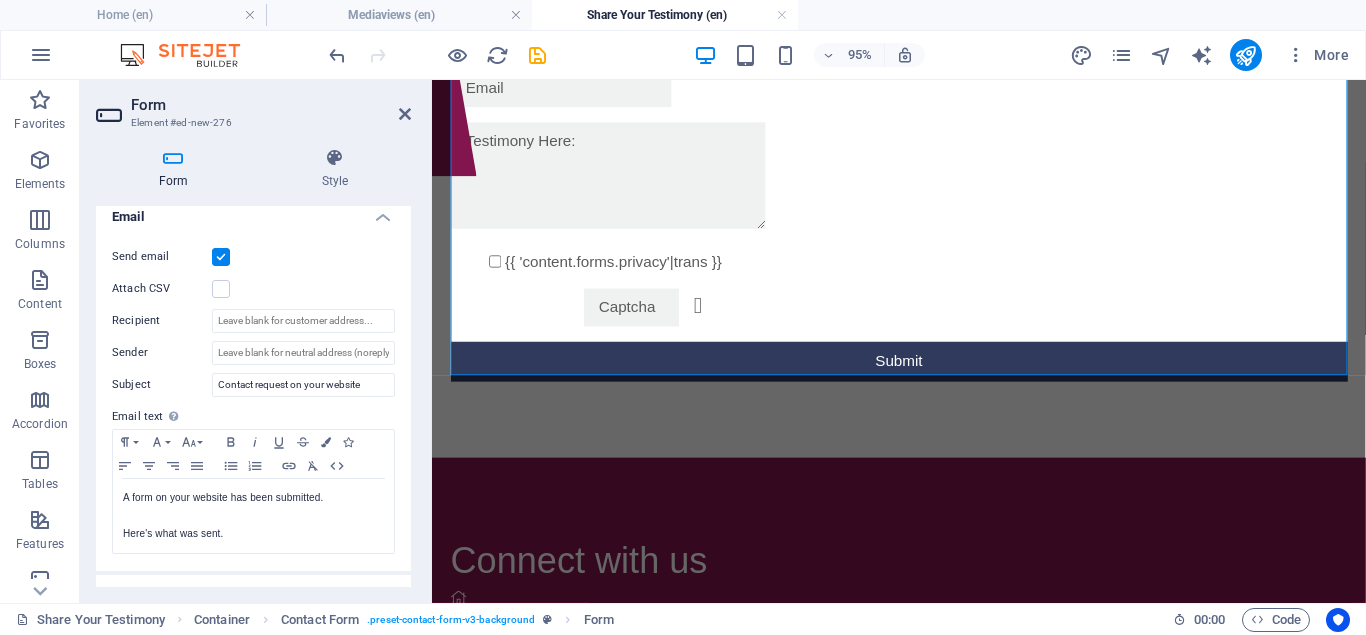scroll, scrollTop: 540, scrollLeft: 0, axis: vertical 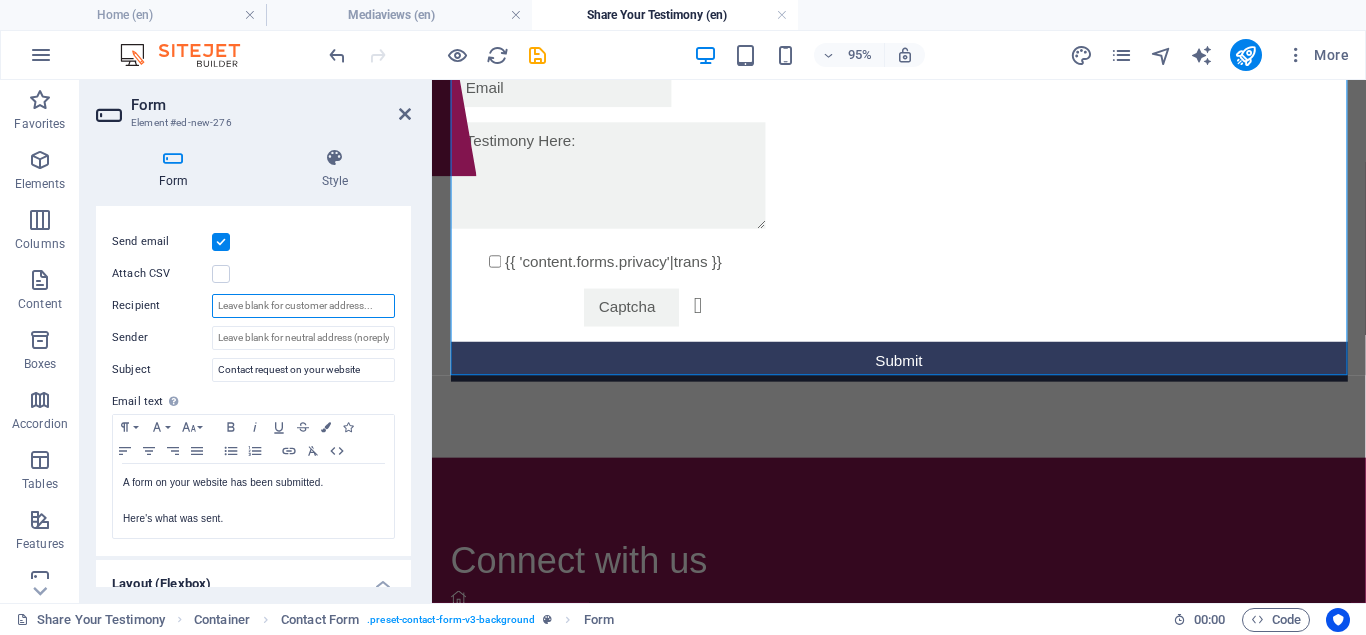 click on "Recipient" at bounding box center [303, 306] 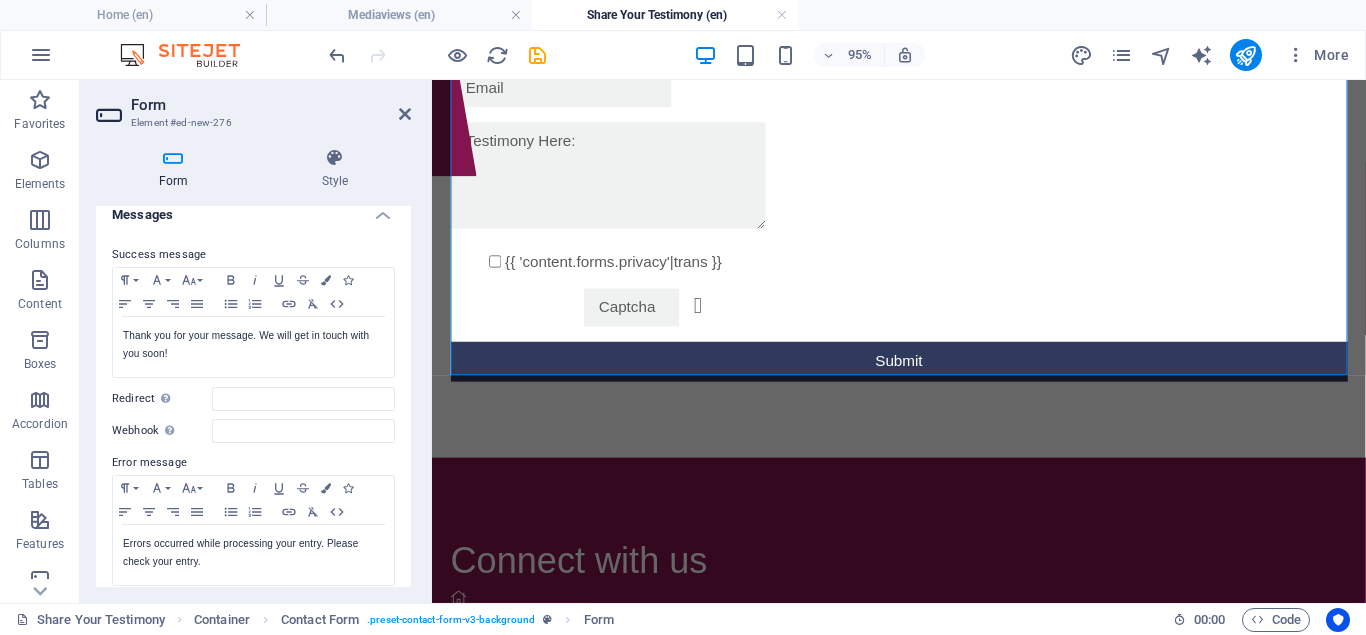 scroll, scrollTop: 18, scrollLeft: 0, axis: vertical 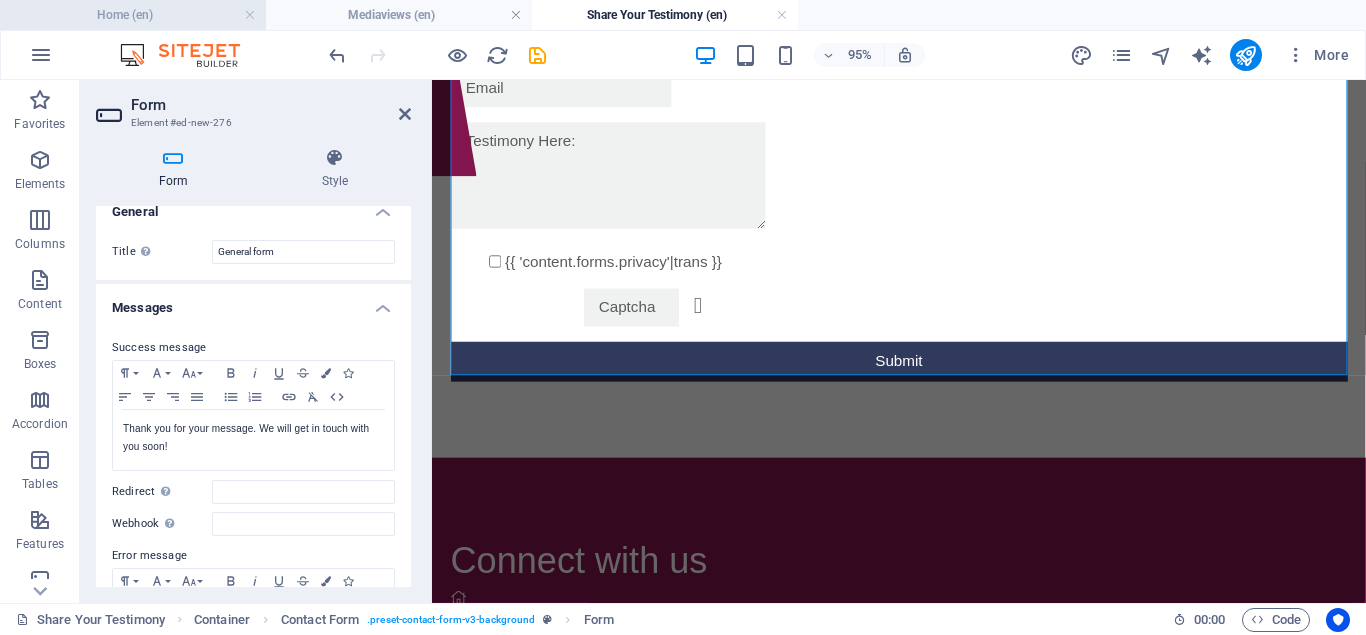 type on "[EMAIL]" 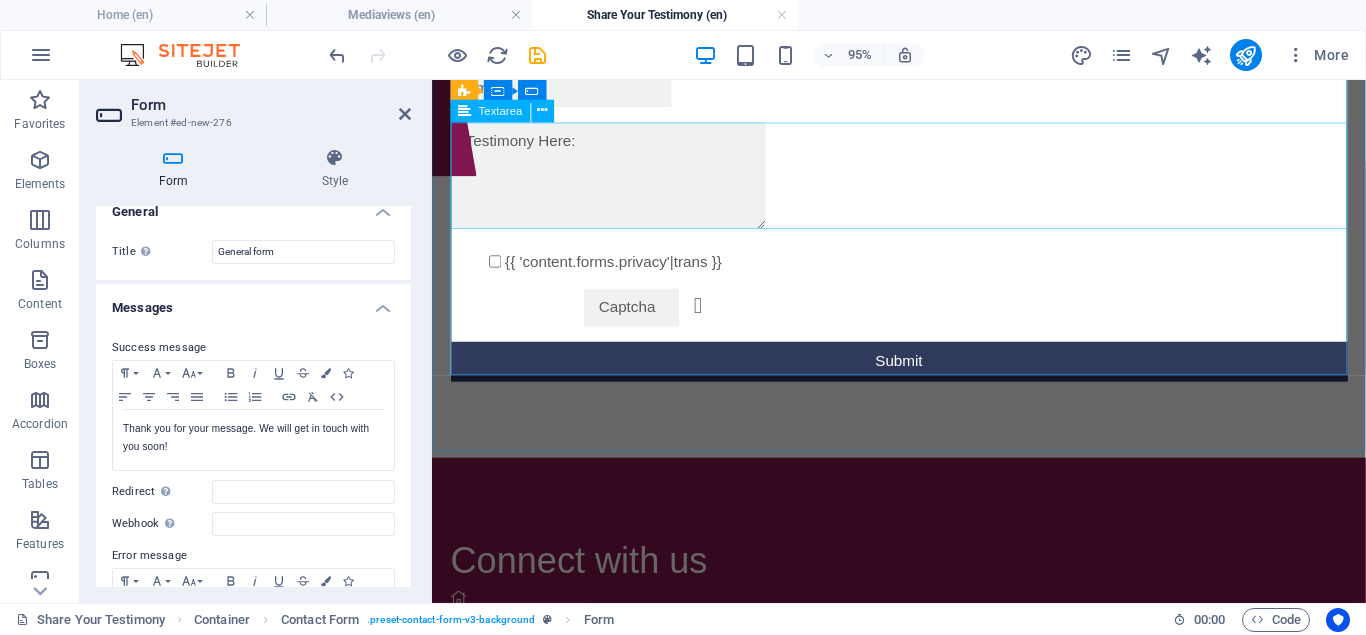 click at bounding box center [617, 181] 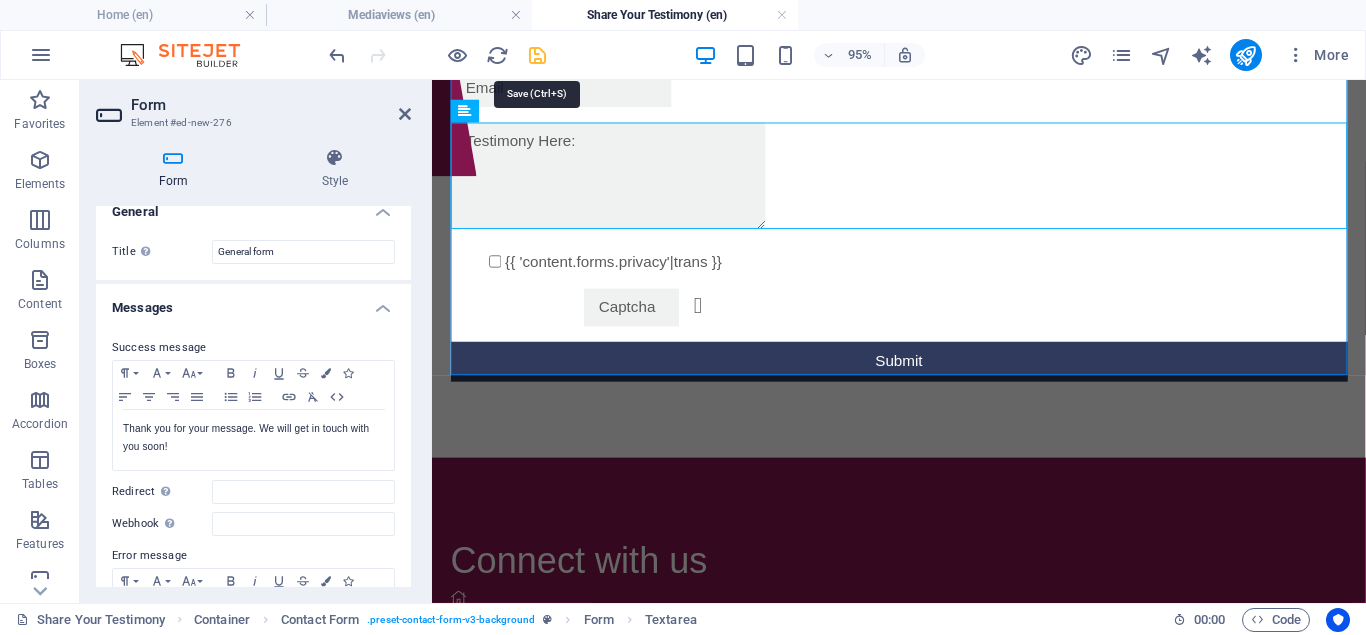 drag, startPoint x: 534, startPoint y: 54, endPoint x: 340, endPoint y: 240, distance: 268.7601 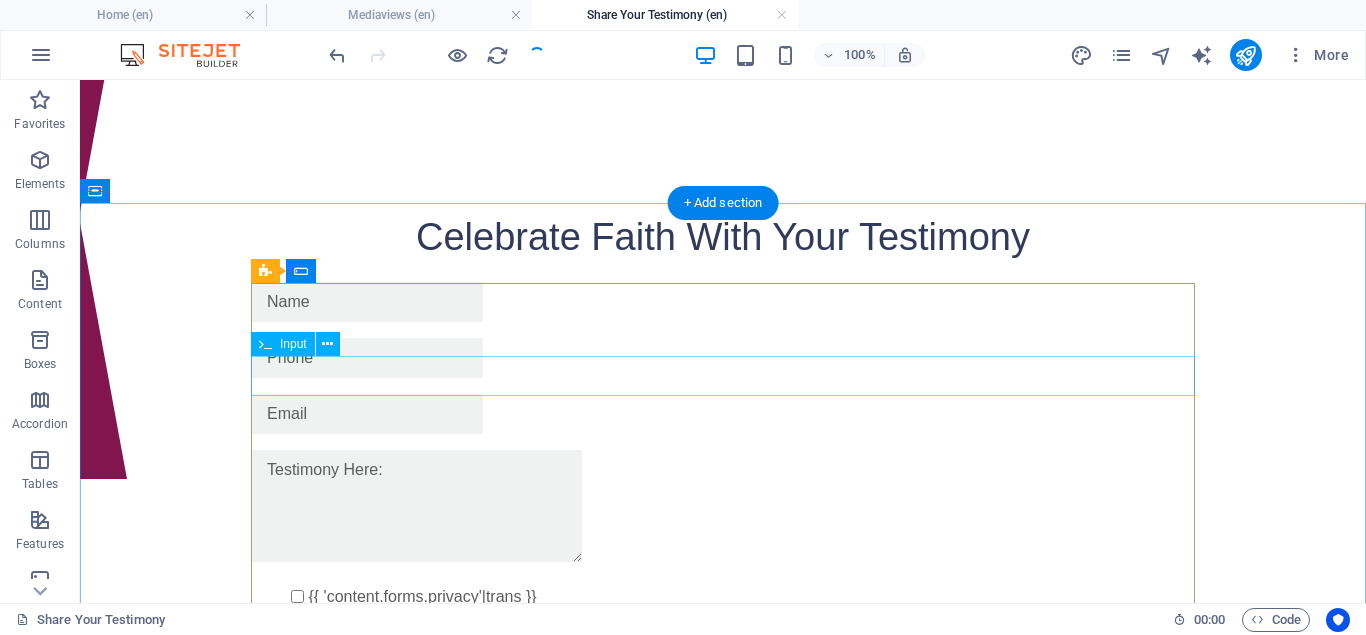 scroll, scrollTop: 0, scrollLeft: 0, axis: both 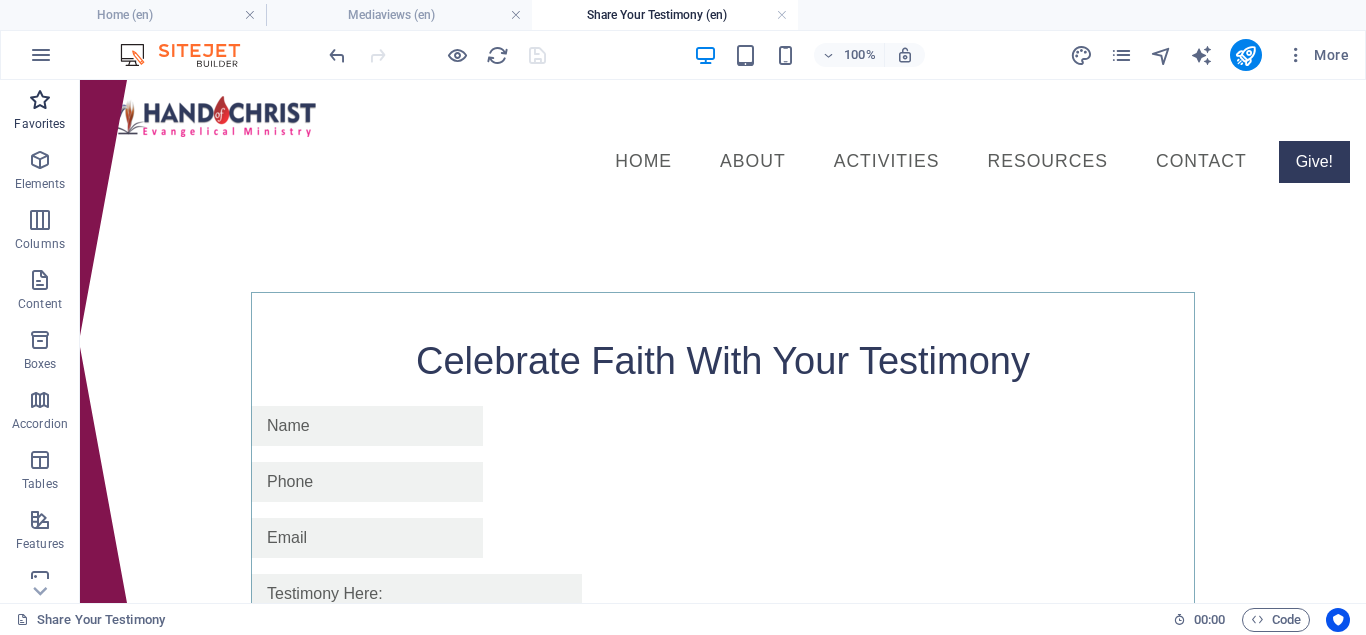 click on "Favorites" at bounding box center (40, 112) 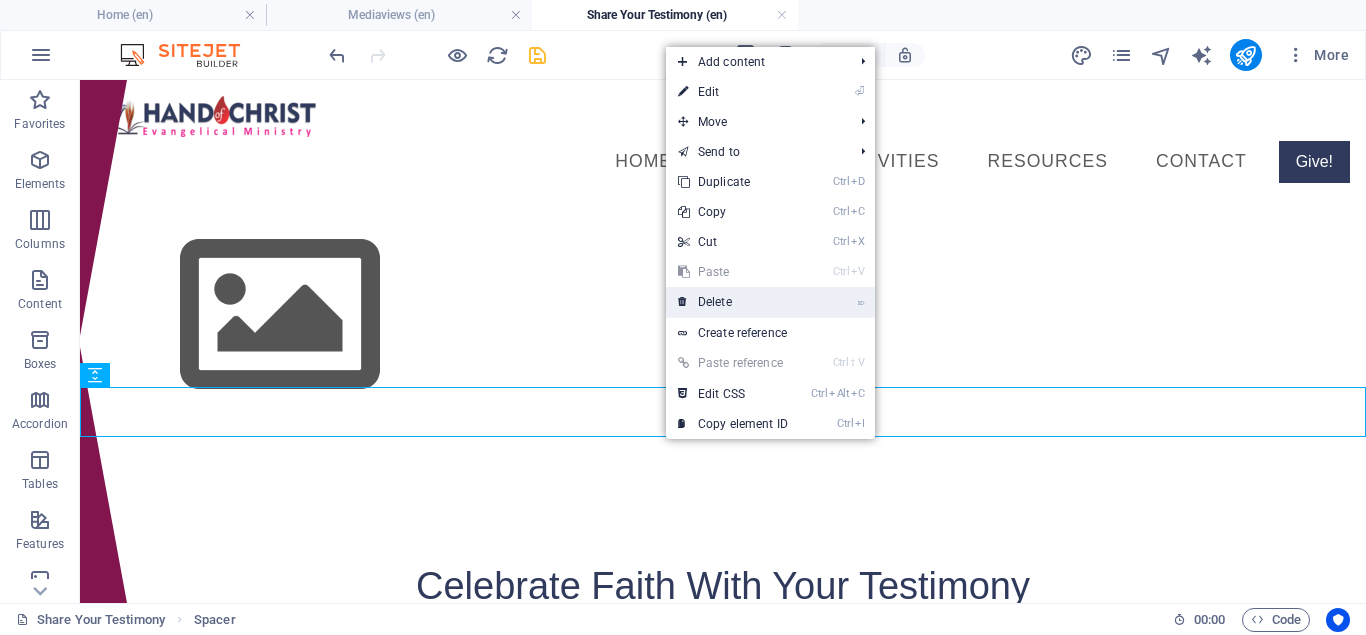 click on "⌦  Delete" at bounding box center [733, 302] 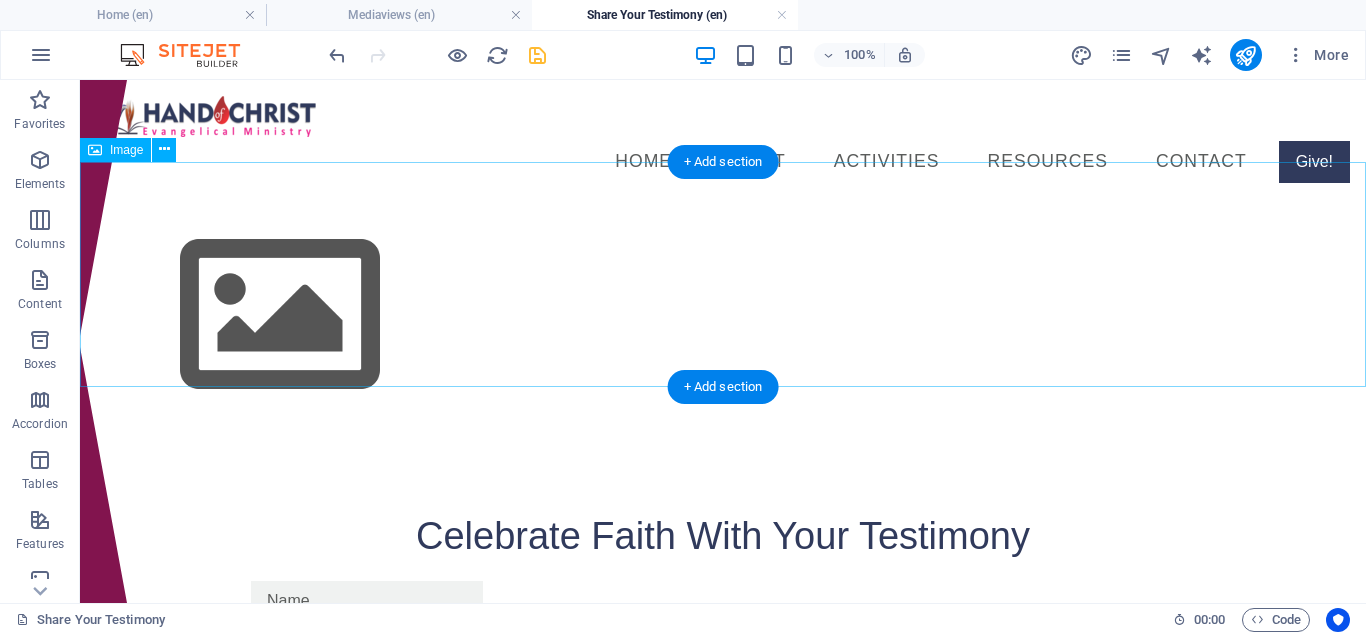 click at bounding box center (723, 315) 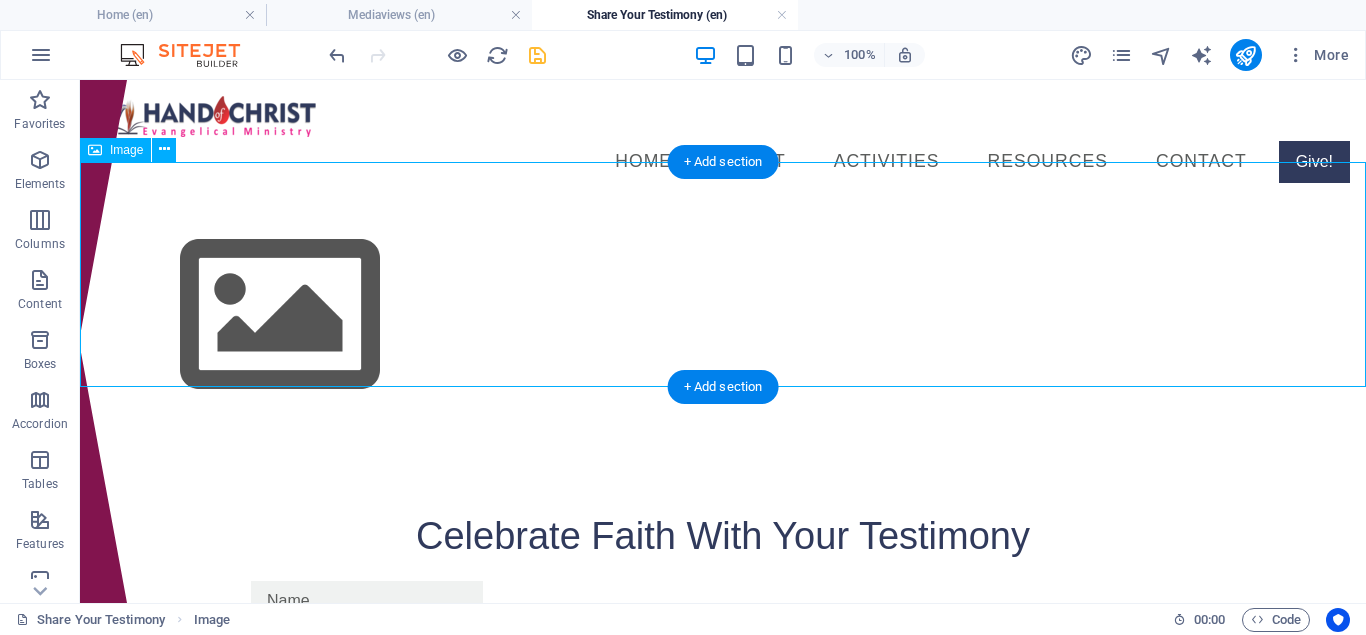 click at bounding box center (723, 315) 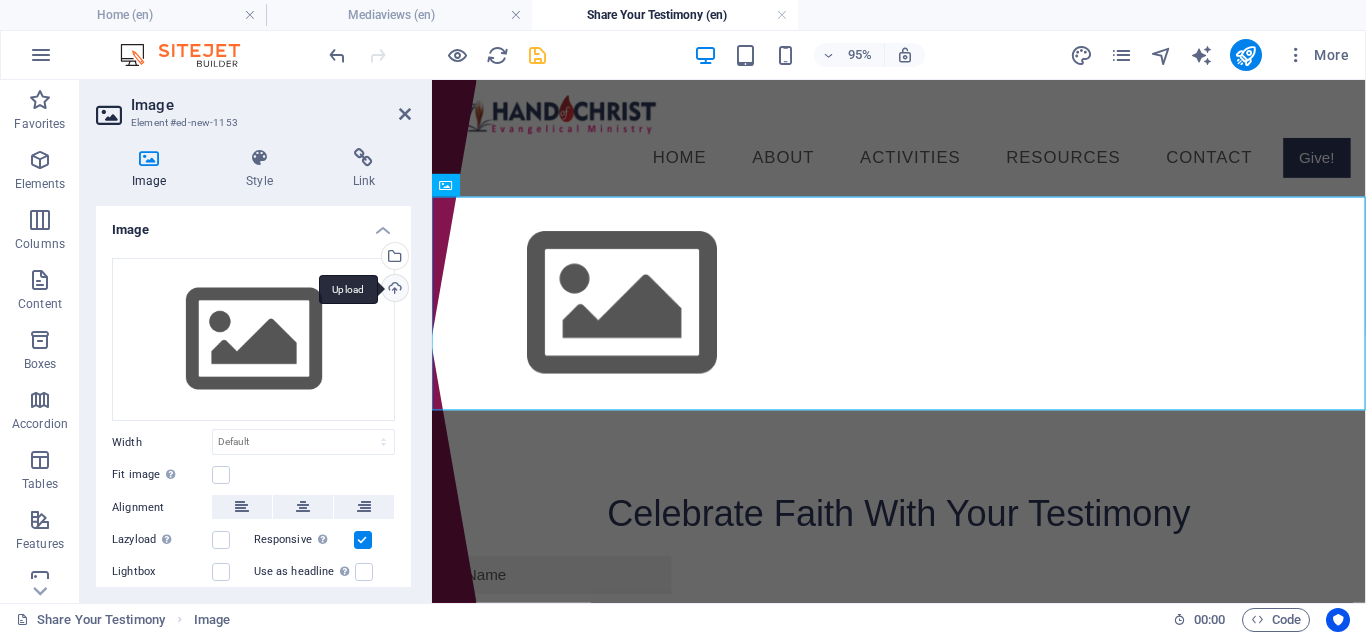 click on "Upload" at bounding box center (393, 290) 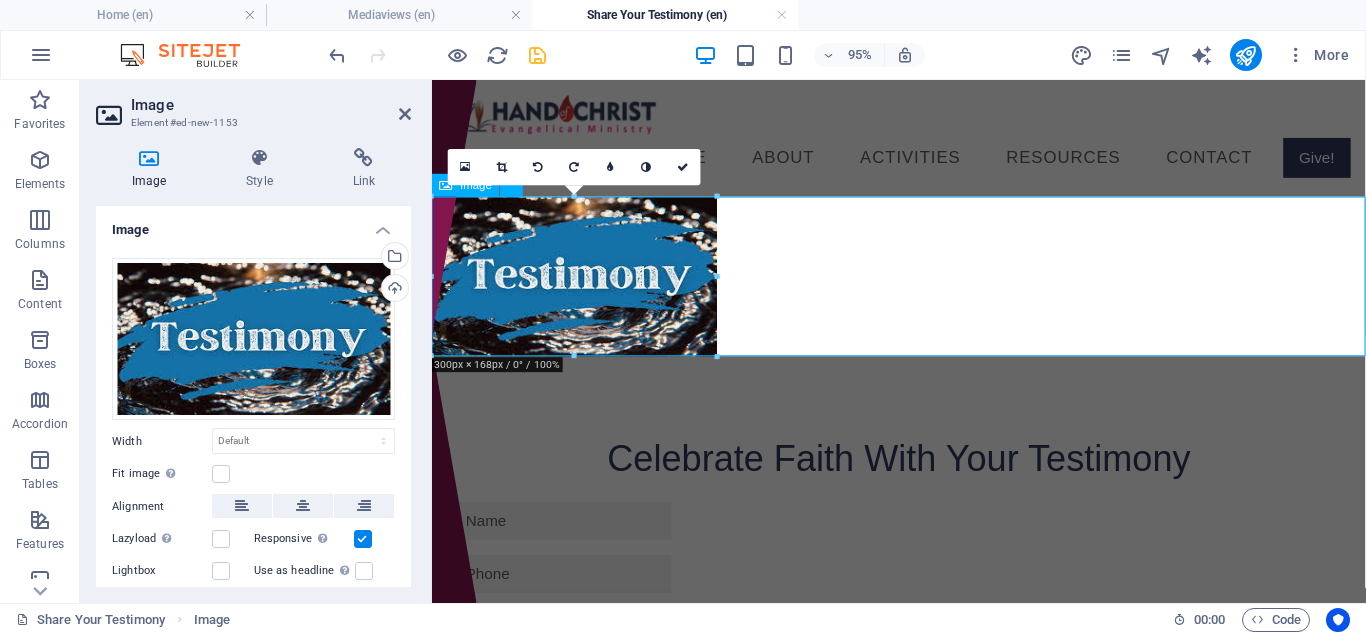 drag, startPoint x: 1151, startPoint y: 354, endPoint x: 1349, endPoint y: 309, distance: 203.04926 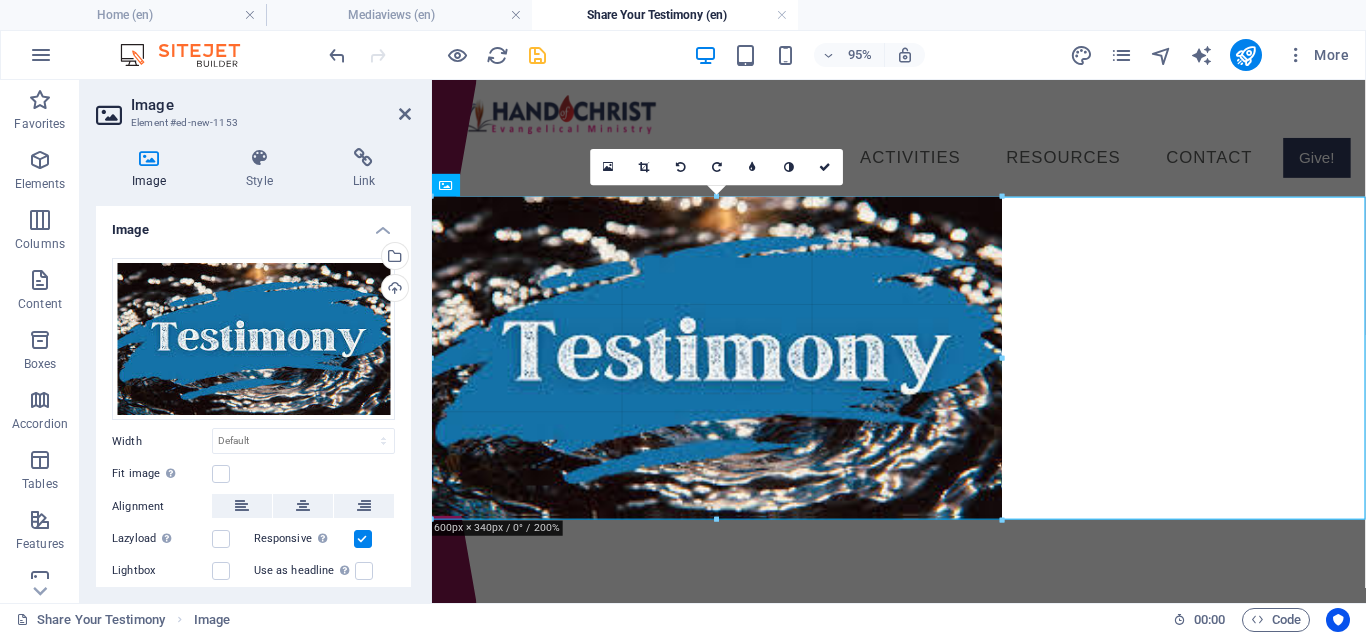 drag, startPoint x: 715, startPoint y: 277, endPoint x: 1229, endPoint y: 318, distance: 515.6326 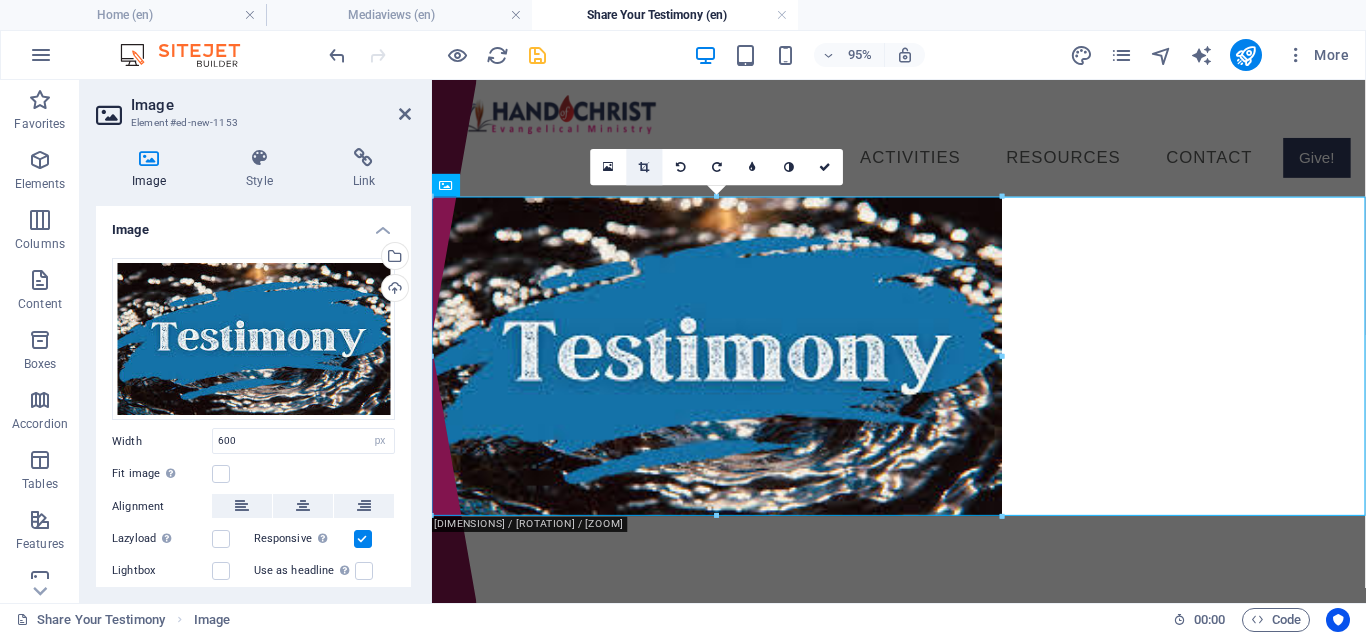 click at bounding box center [645, 166] 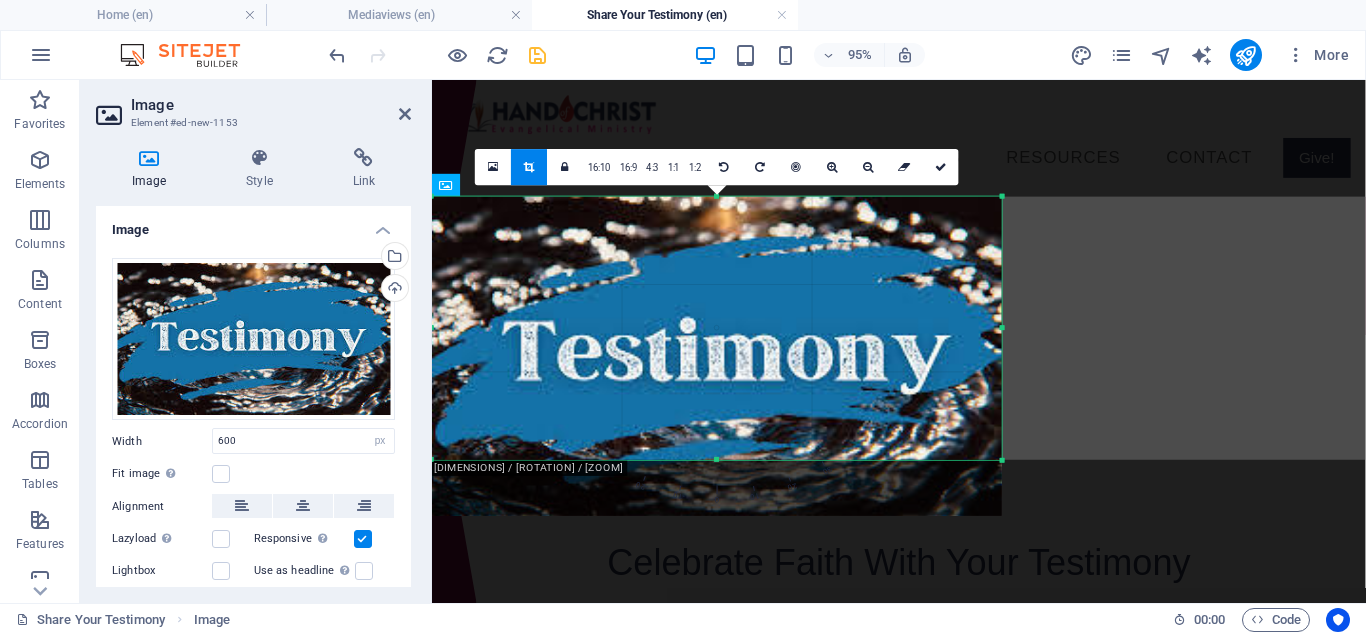 drag, startPoint x: 715, startPoint y: 517, endPoint x: 712, endPoint y: 458, distance: 59.07622 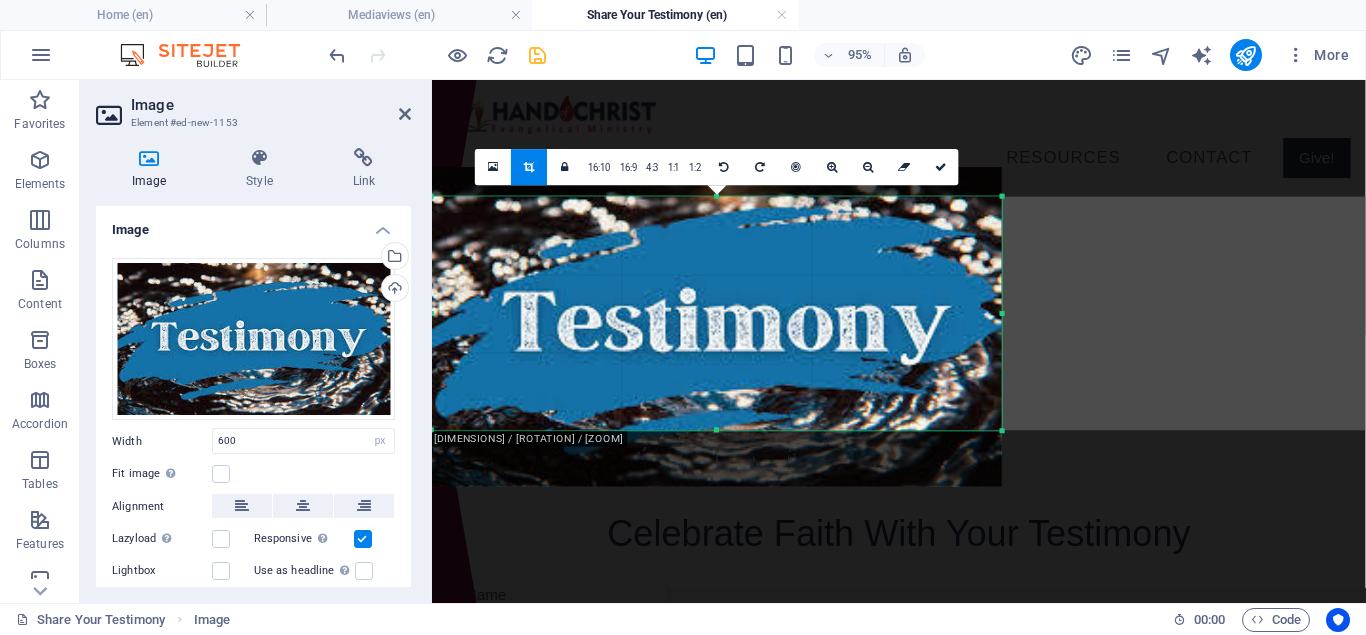 drag, startPoint x: 717, startPoint y: 196, endPoint x: 711, endPoint y: 227, distance: 31.575306 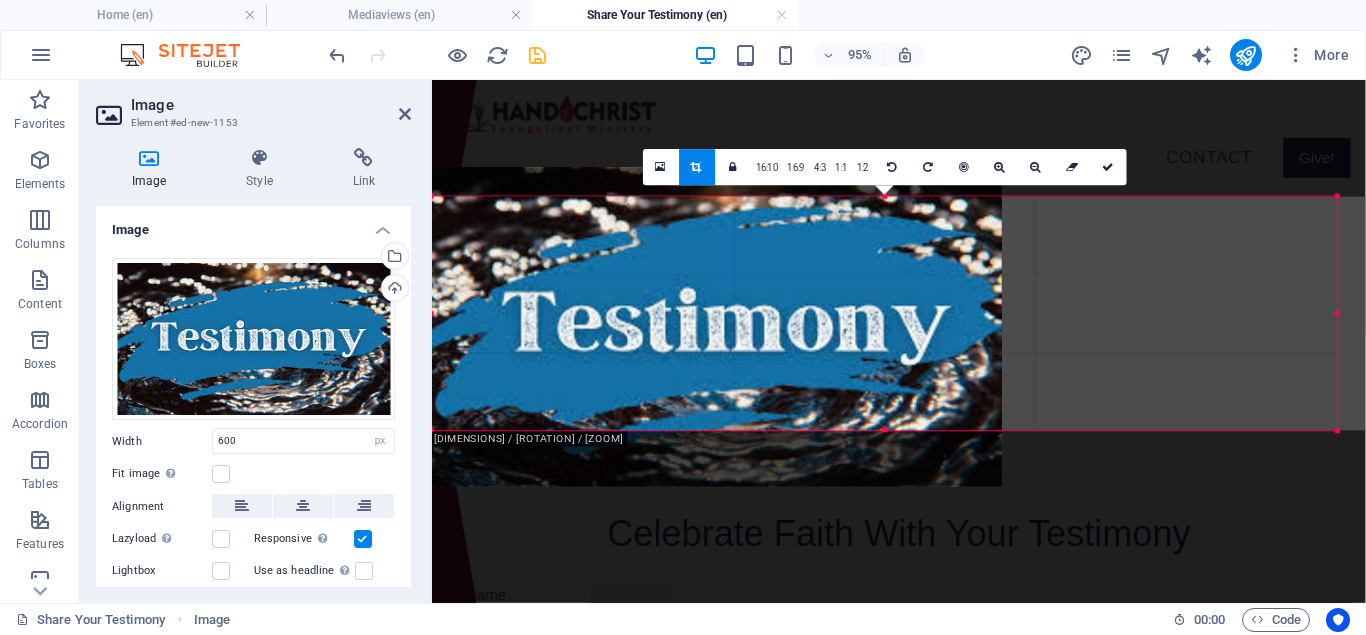 drag, startPoint x: 1004, startPoint y: 313, endPoint x: 1357, endPoint y: 336, distance: 353.7485 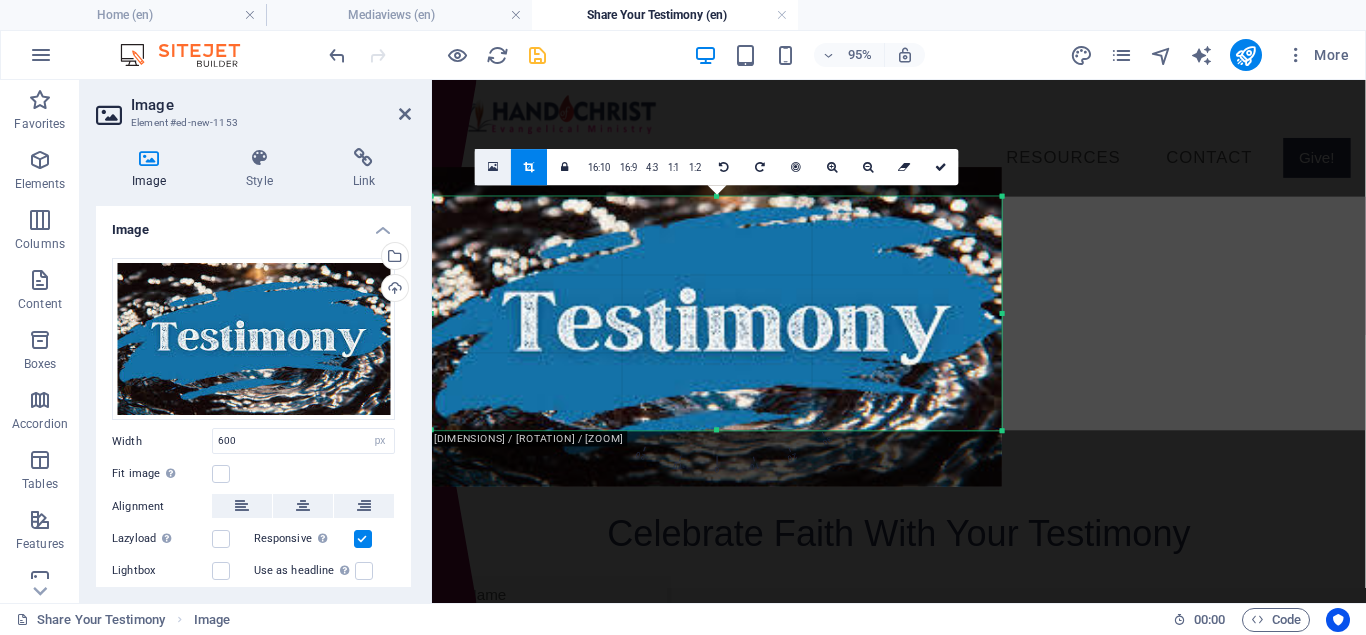 click at bounding box center (493, 166) 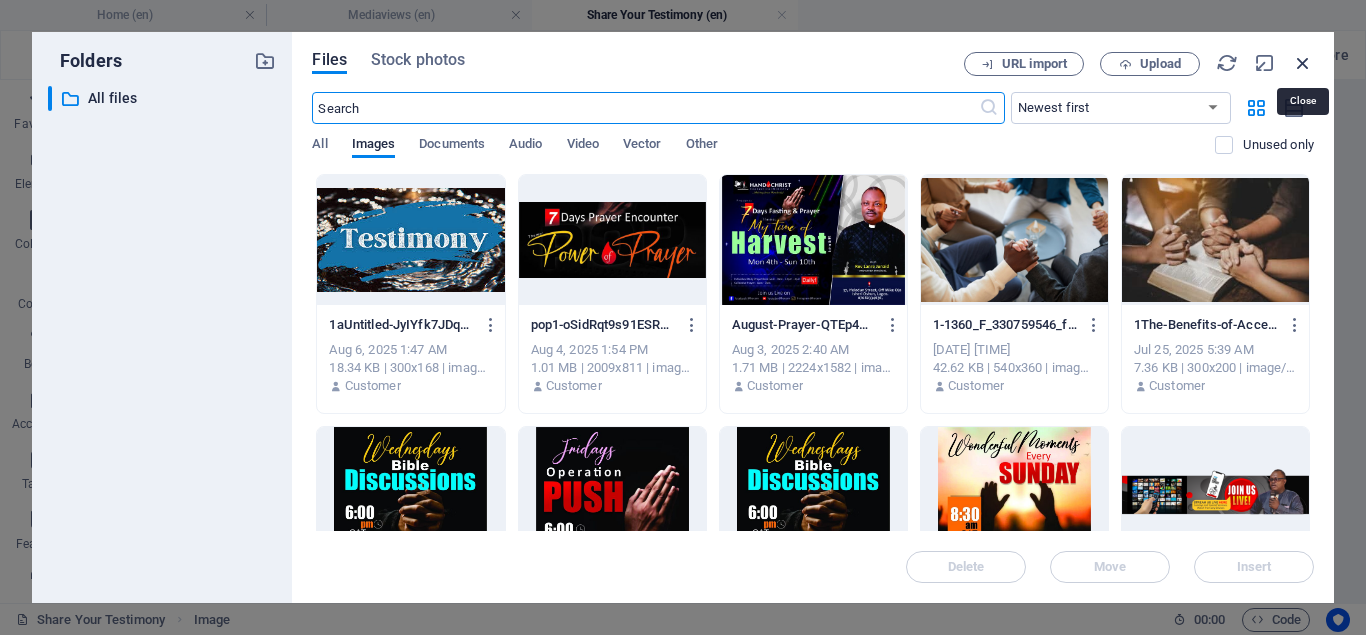 click at bounding box center [1303, 63] 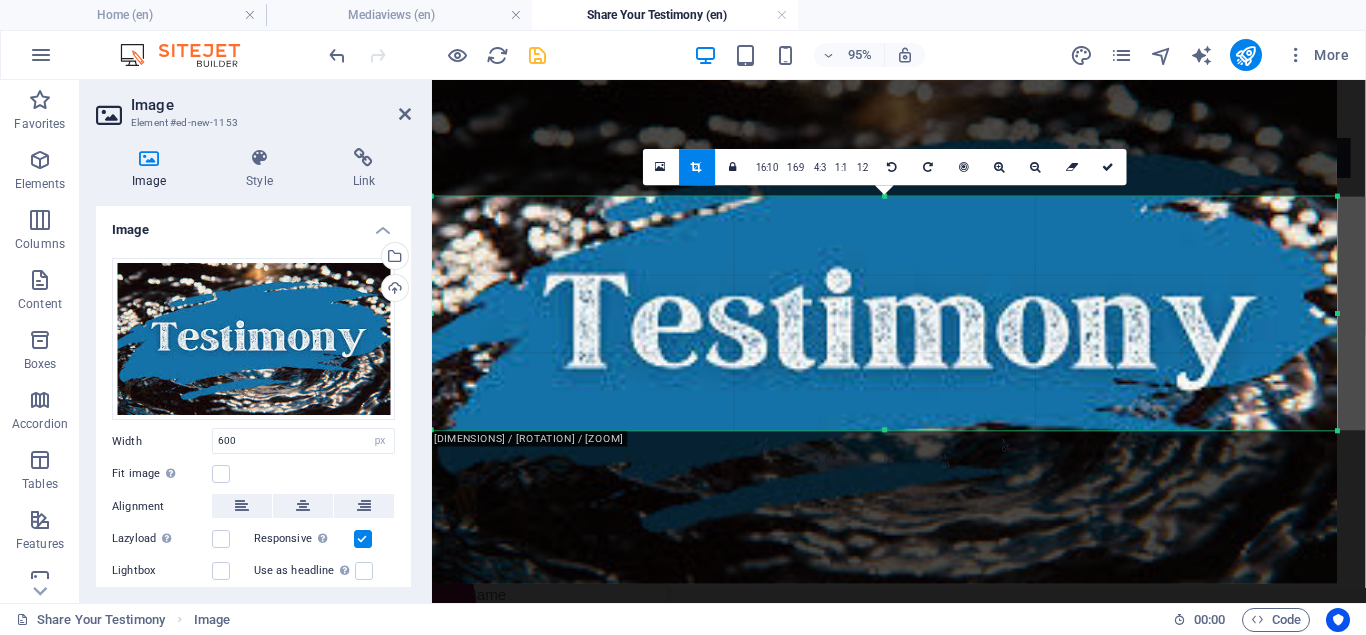 drag, startPoint x: 816, startPoint y: 316, endPoint x: 815, endPoint y: 236, distance: 80.00625 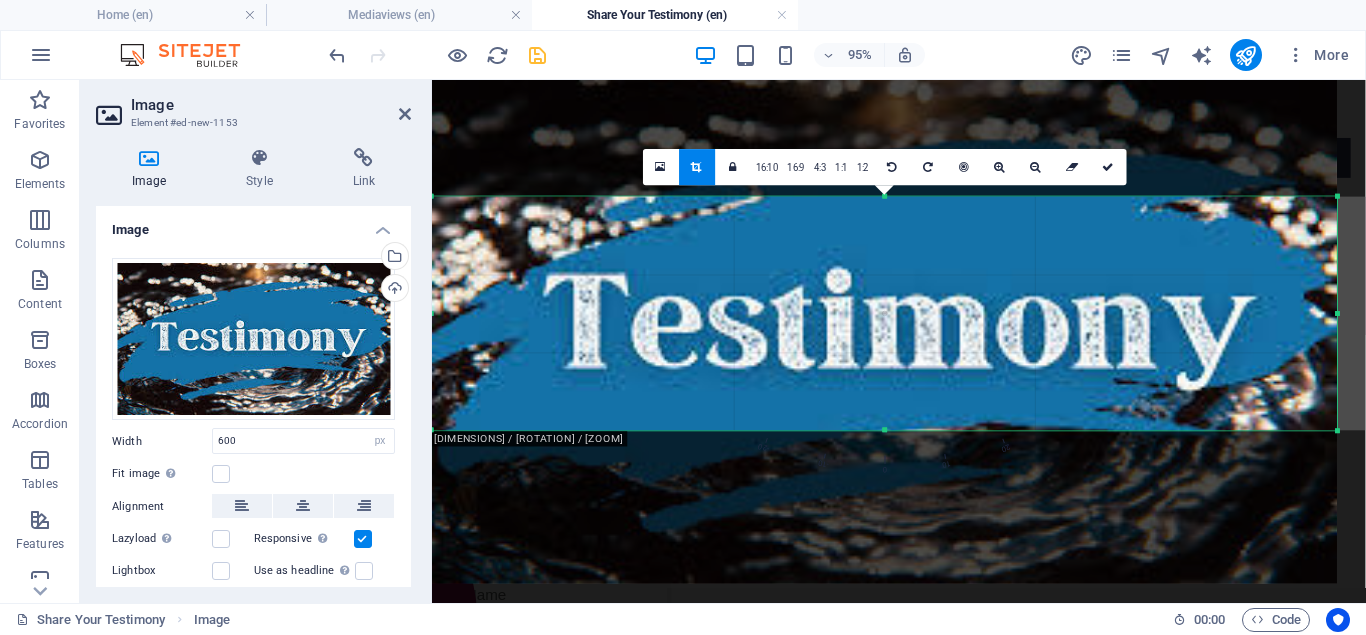 click at bounding box center (884, 329) 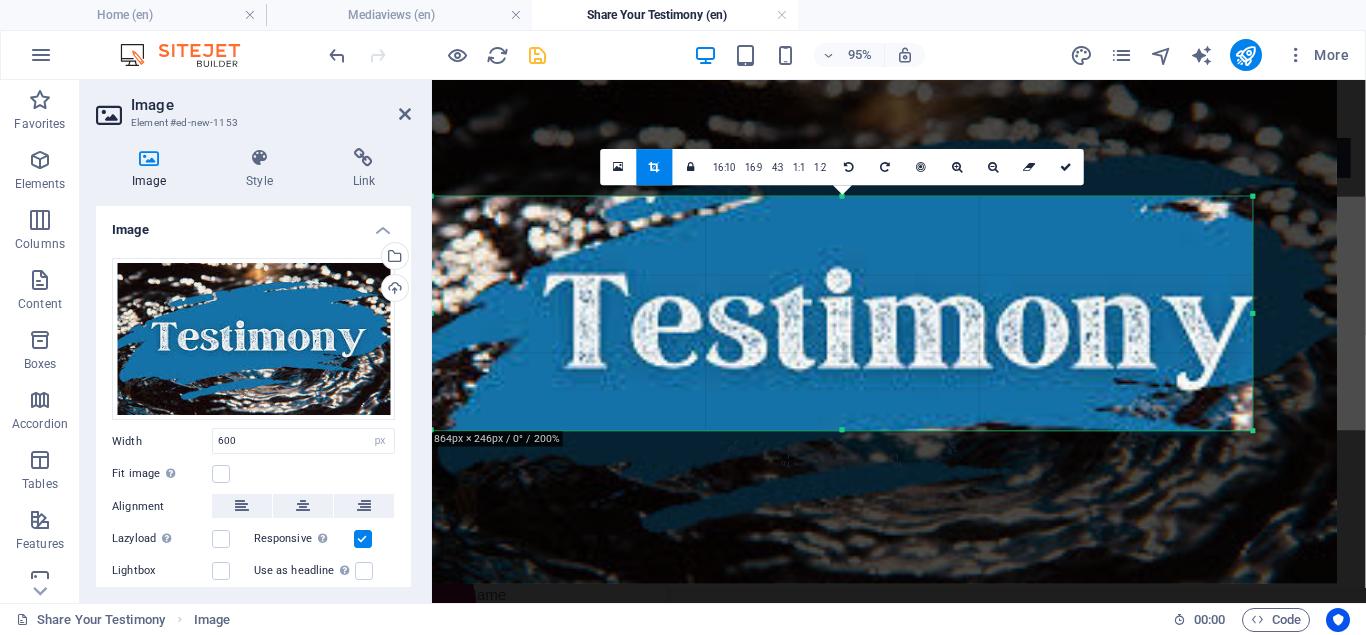 drag, startPoint x: 1335, startPoint y: 313, endPoint x: 1246, endPoint y: 320, distance: 89.27486 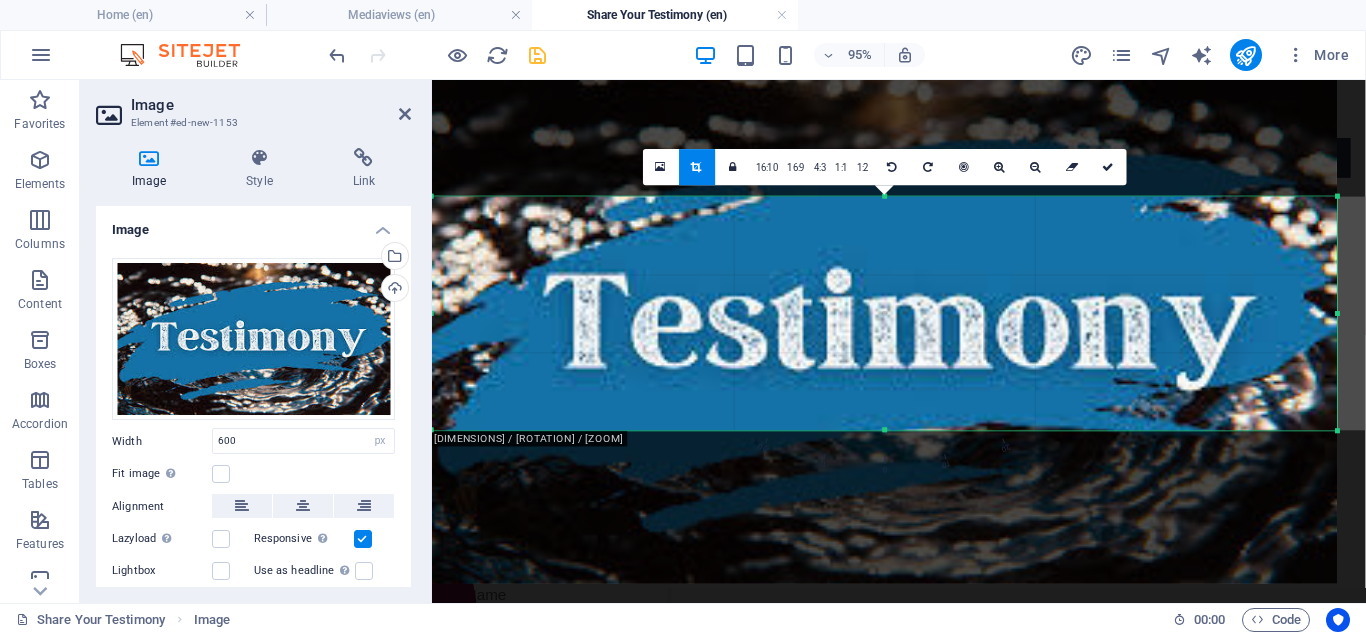 drag, startPoint x: 1252, startPoint y: 316, endPoint x: 1338, endPoint y: 325, distance: 86.46965 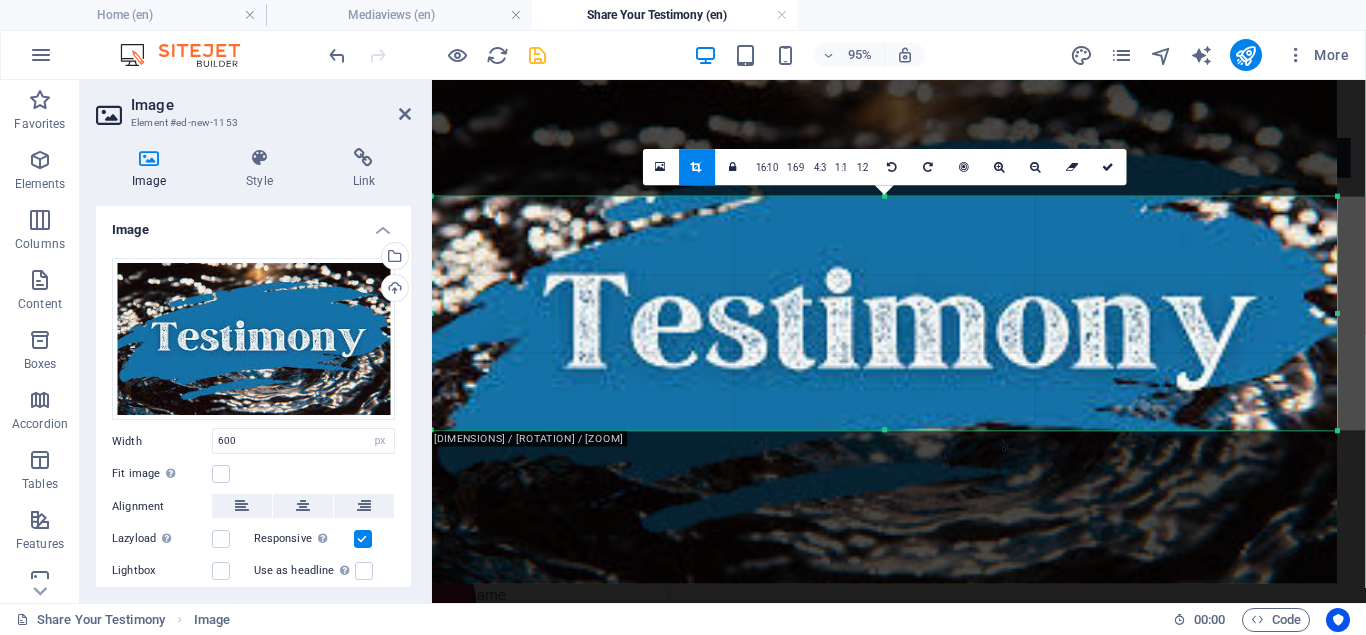click at bounding box center (1338, 313) 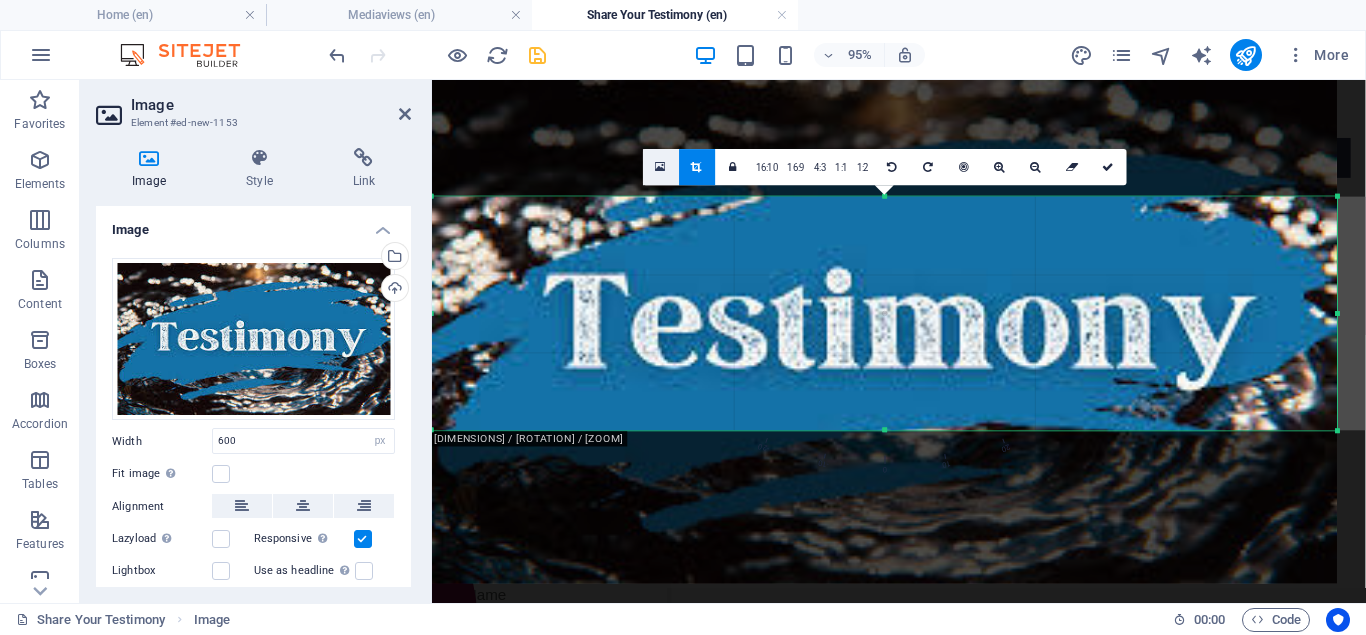 click at bounding box center (661, 166) 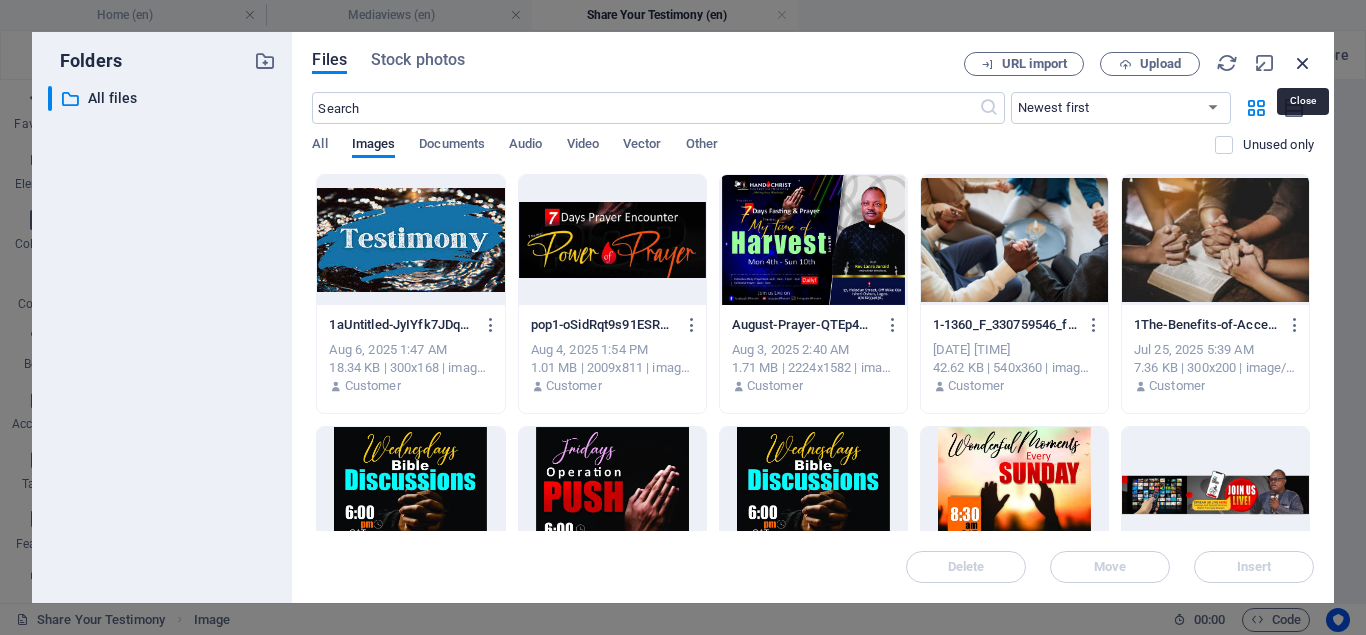 click at bounding box center (1303, 63) 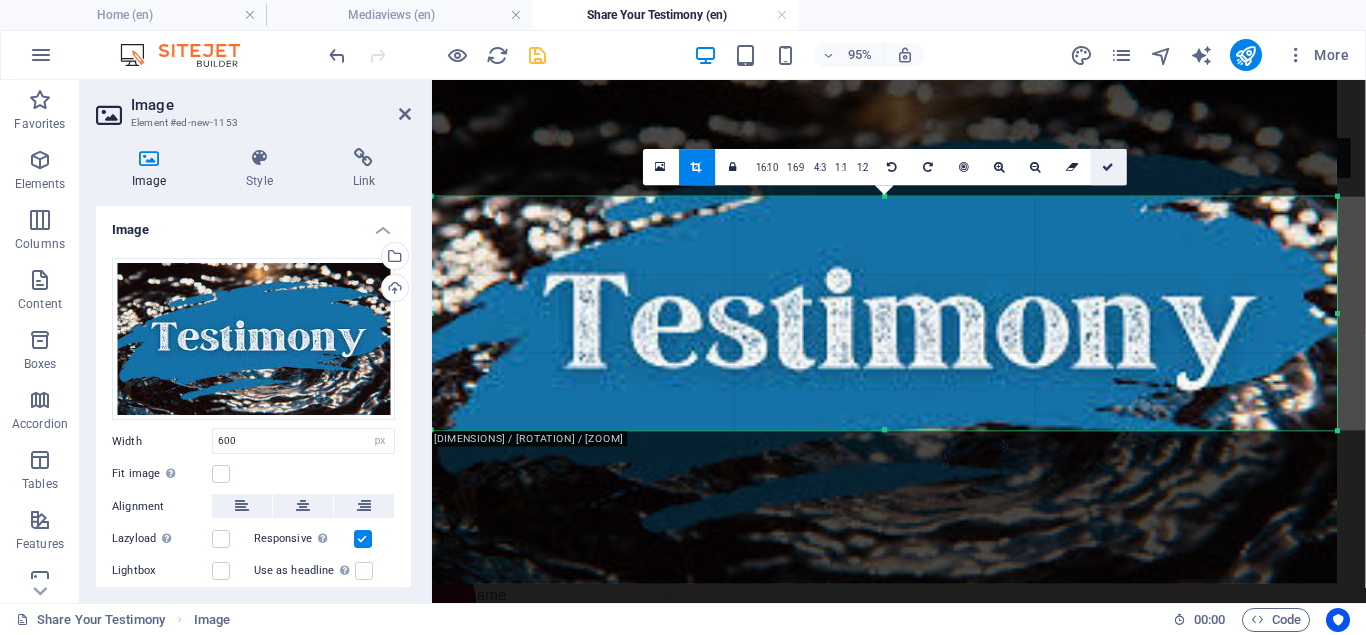click at bounding box center (1109, 166) 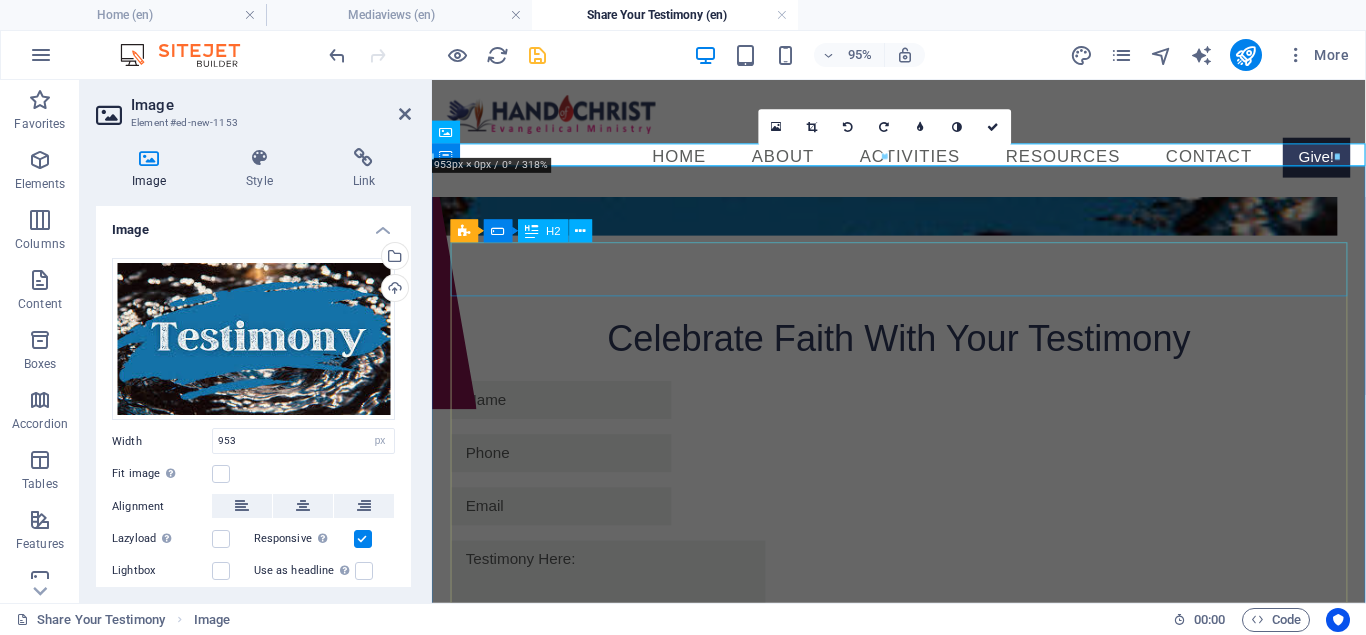 scroll, scrollTop: 0, scrollLeft: 0, axis: both 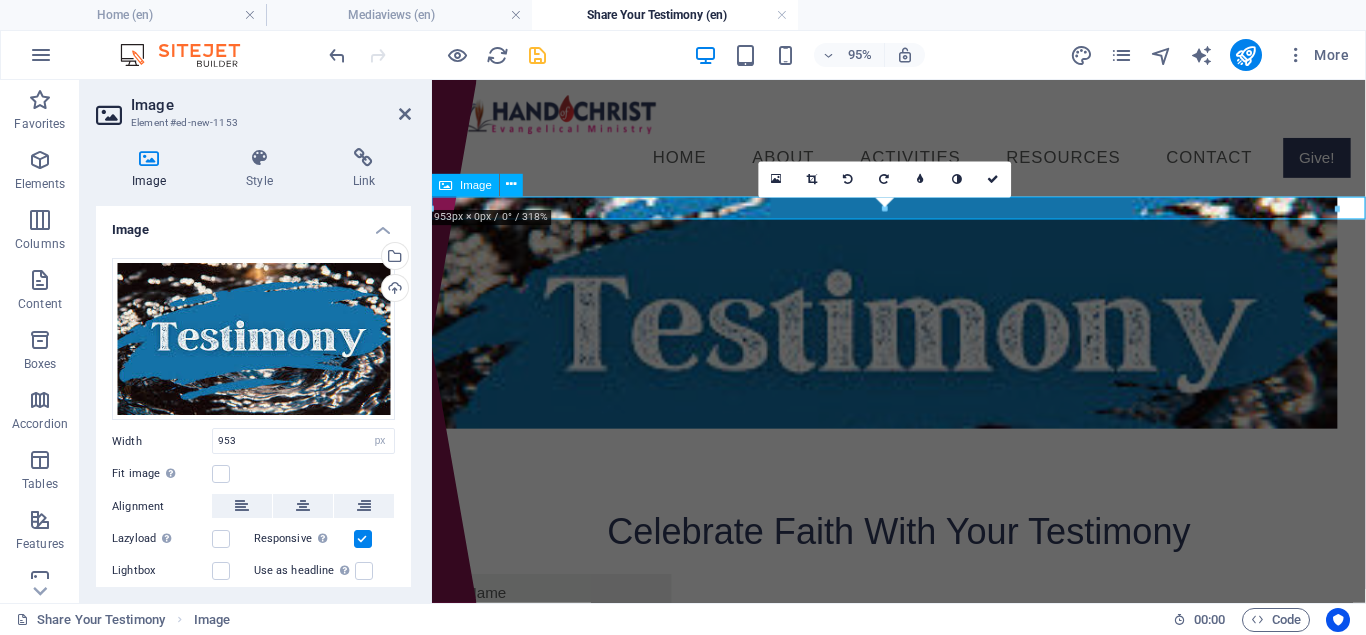 click at bounding box center [923, 325] 